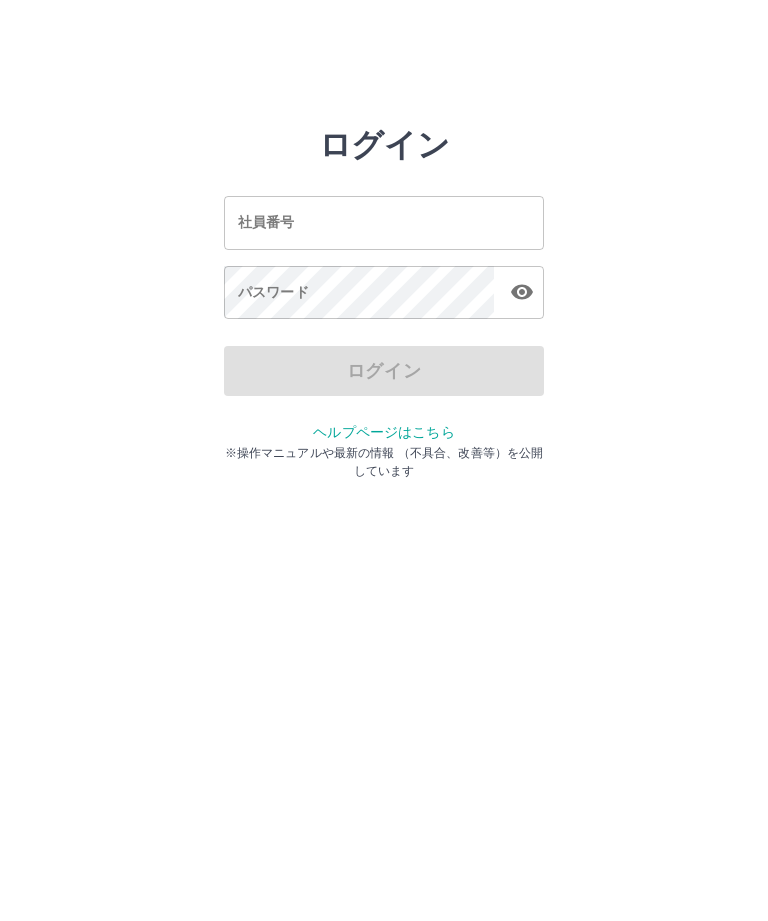 scroll, scrollTop: 0, scrollLeft: 0, axis: both 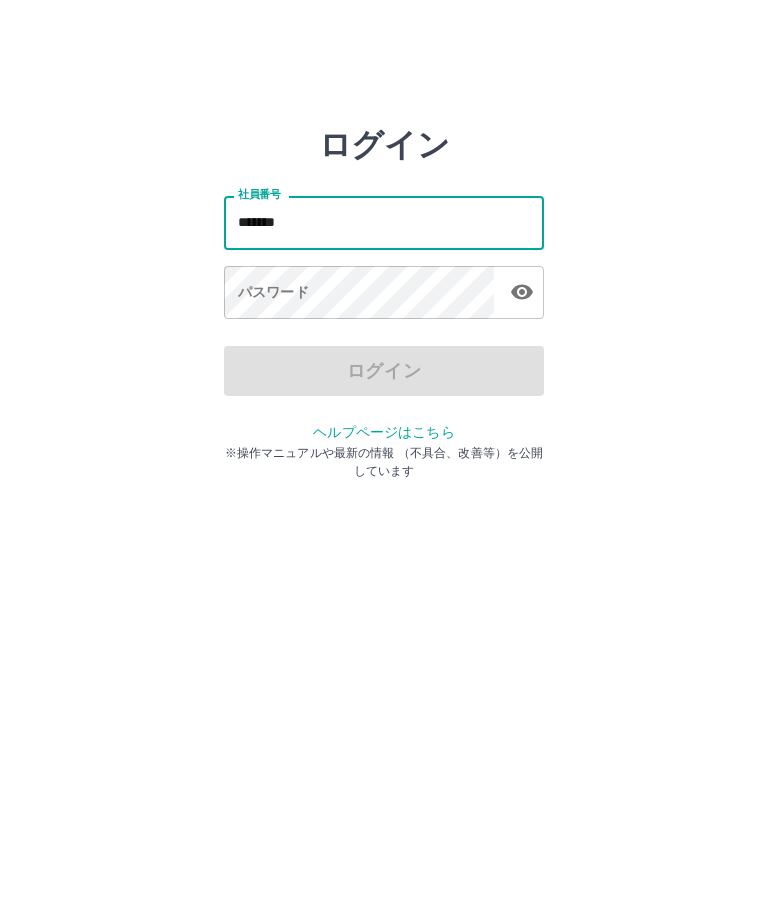 type on "*******" 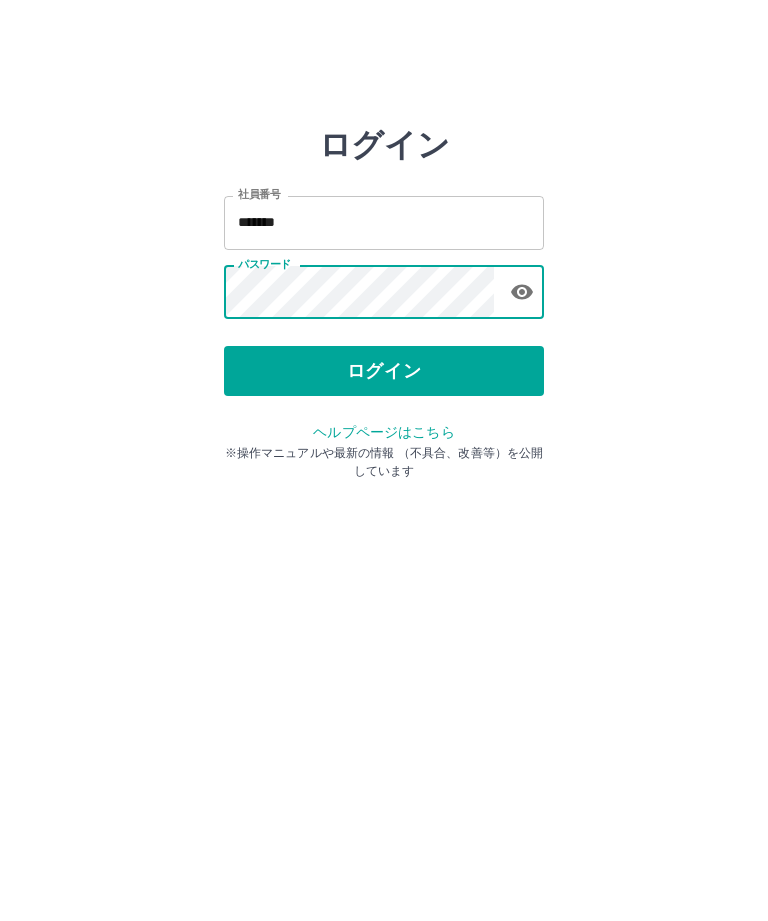 click on "ログイン" at bounding box center [384, 371] 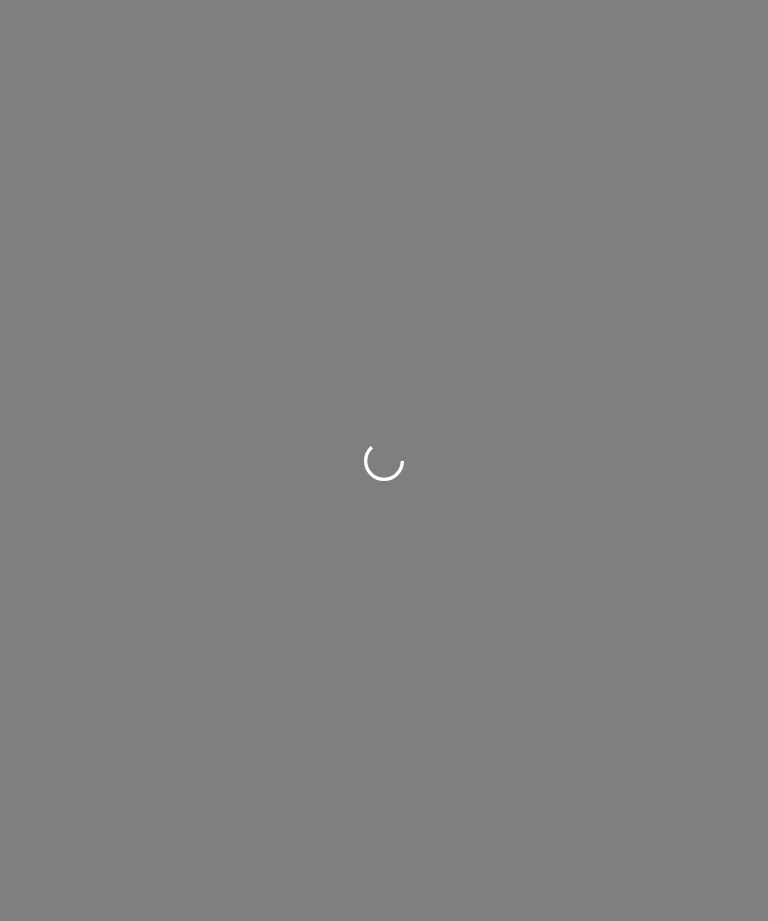 scroll, scrollTop: 0, scrollLeft: 0, axis: both 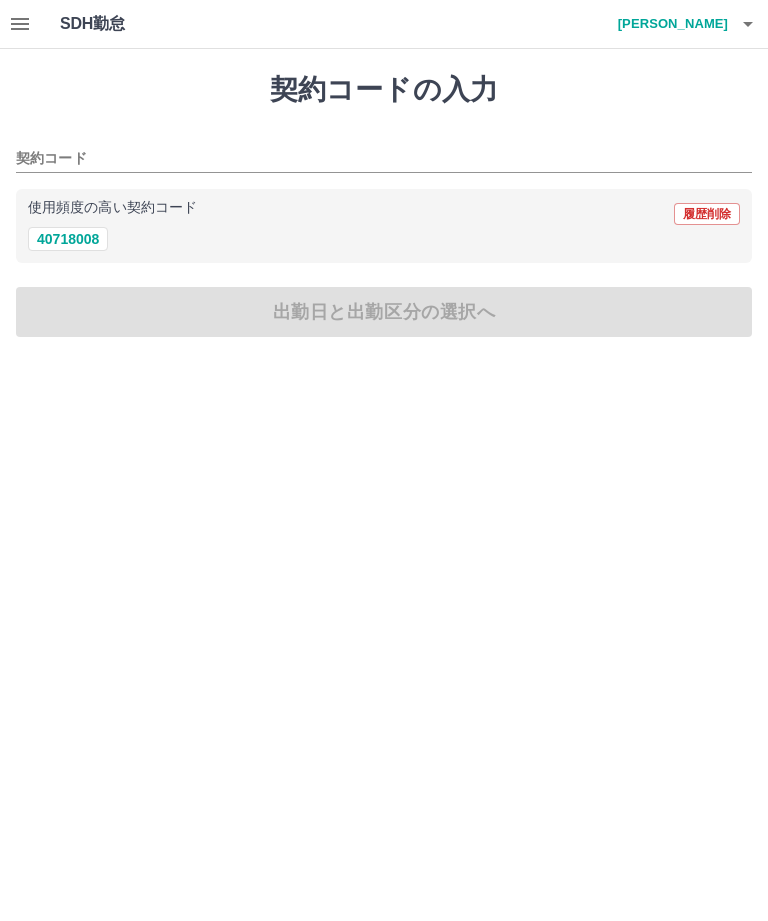 click on "40718008" at bounding box center [68, 239] 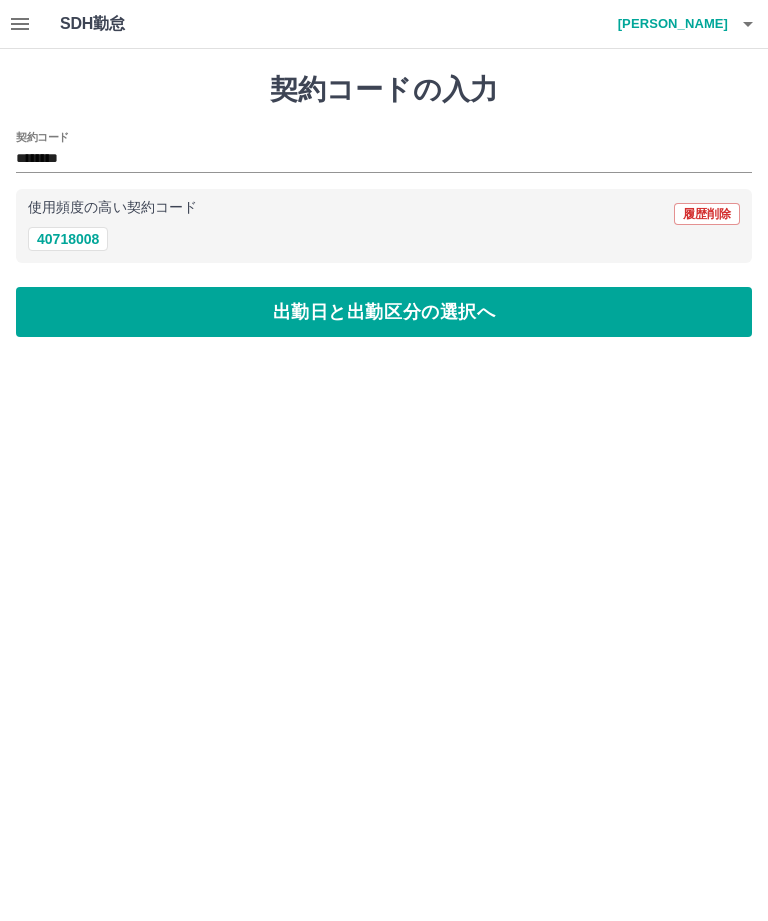 click on "出勤日と出勤区分の選択へ" at bounding box center [384, 312] 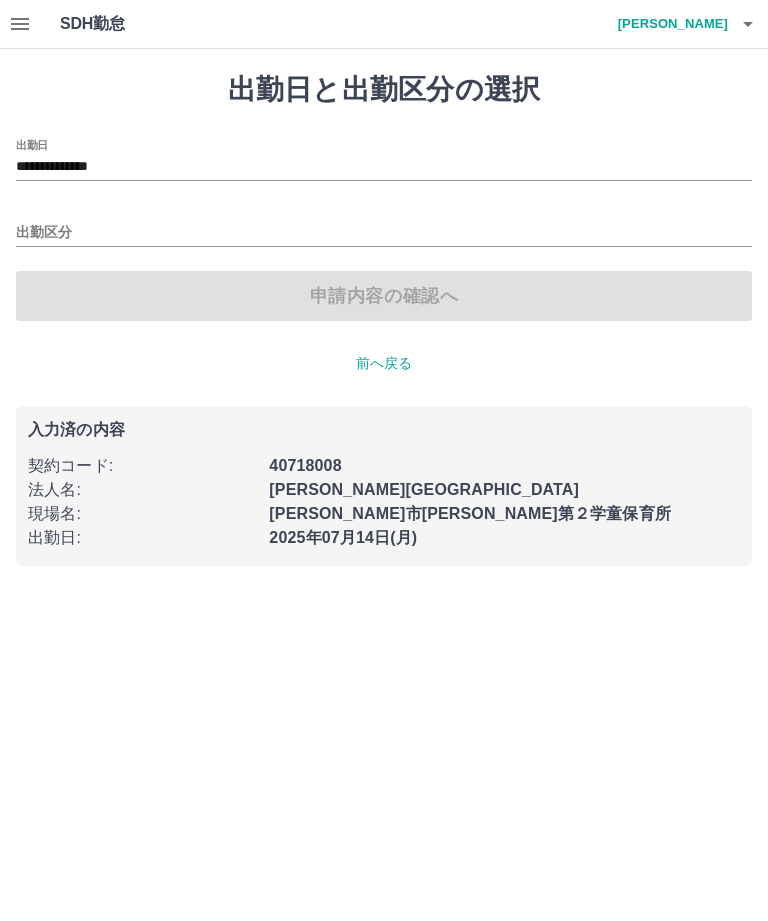 click on "出勤区分" at bounding box center (384, 233) 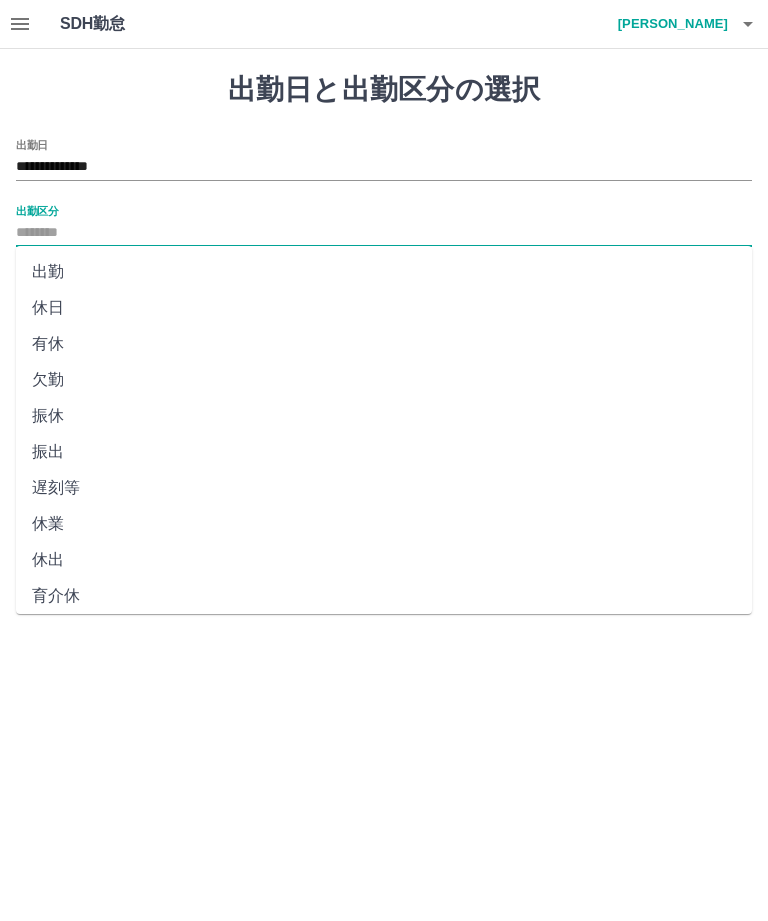 click on "出勤" at bounding box center (384, 272) 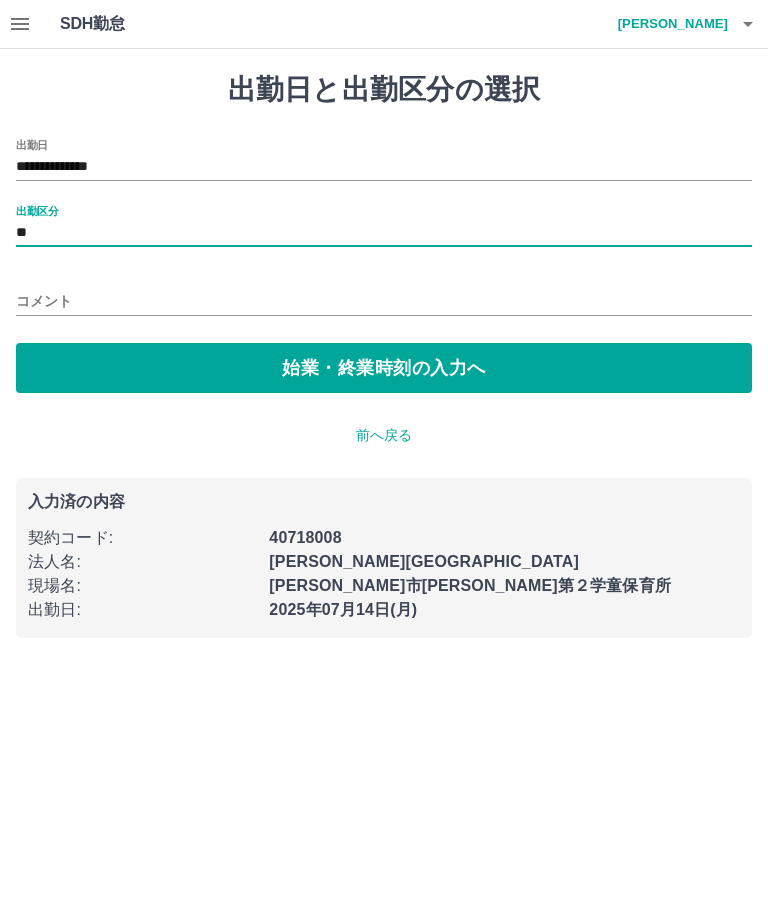 click on "始業・終業時刻の入力へ" at bounding box center [384, 368] 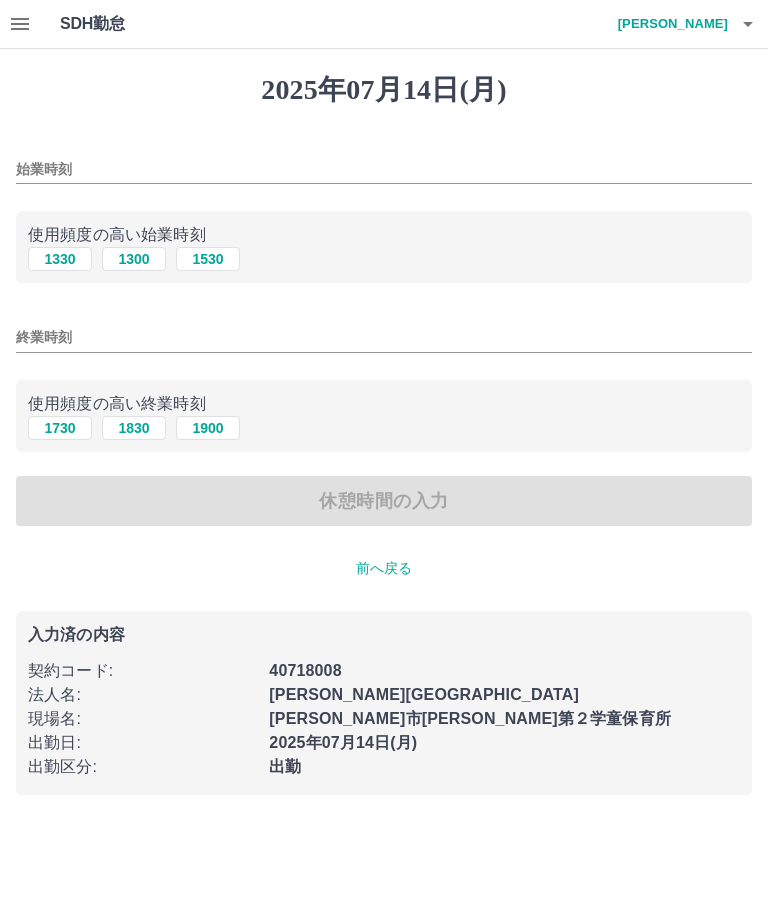 click on "1530" at bounding box center (208, 259) 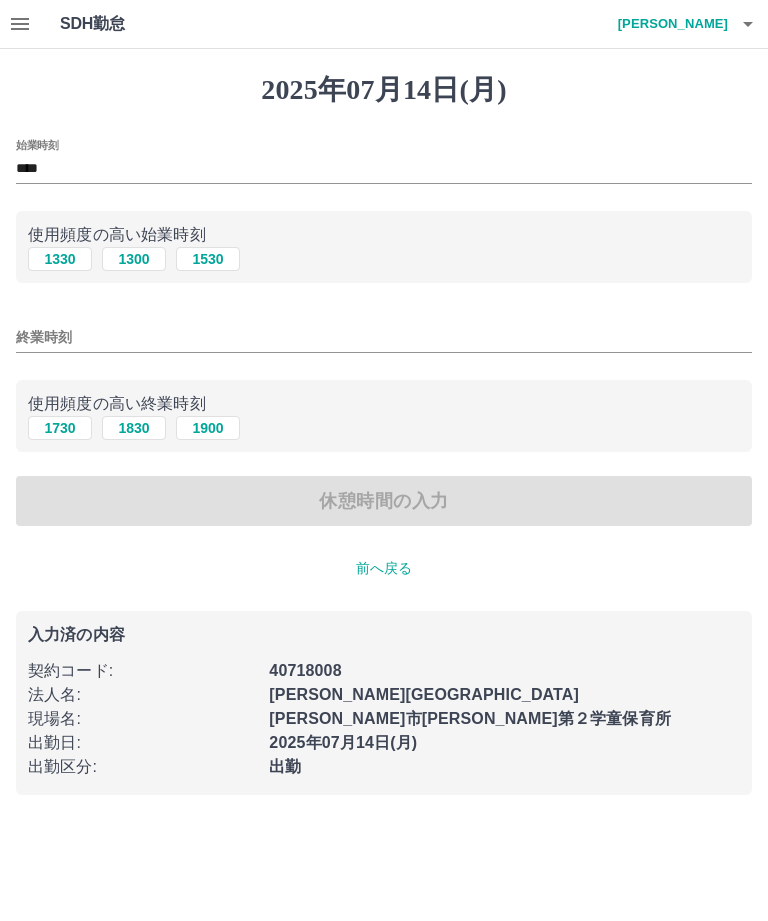 click on "1730" at bounding box center (60, 428) 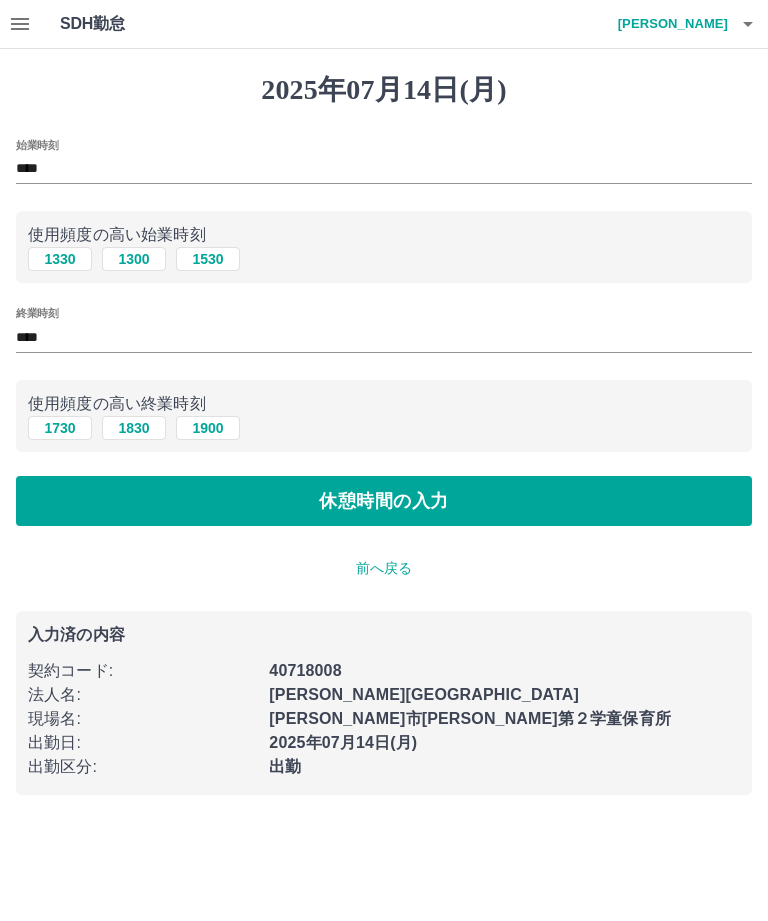 click on "休憩時間の入力" at bounding box center [384, 501] 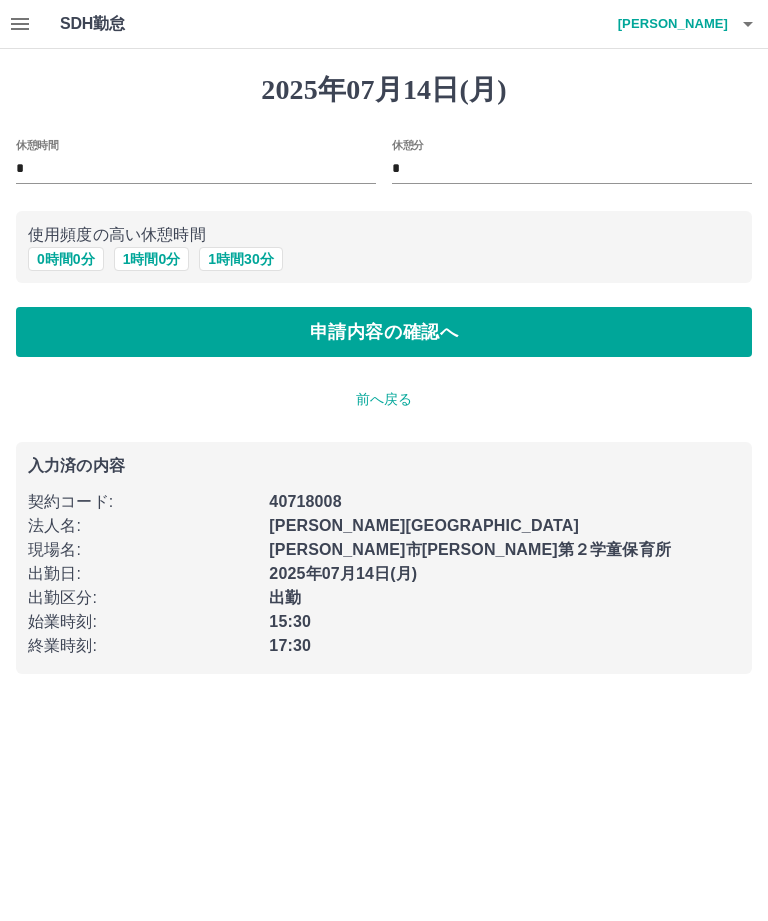 click on "申請内容の確認へ" at bounding box center [384, 332] 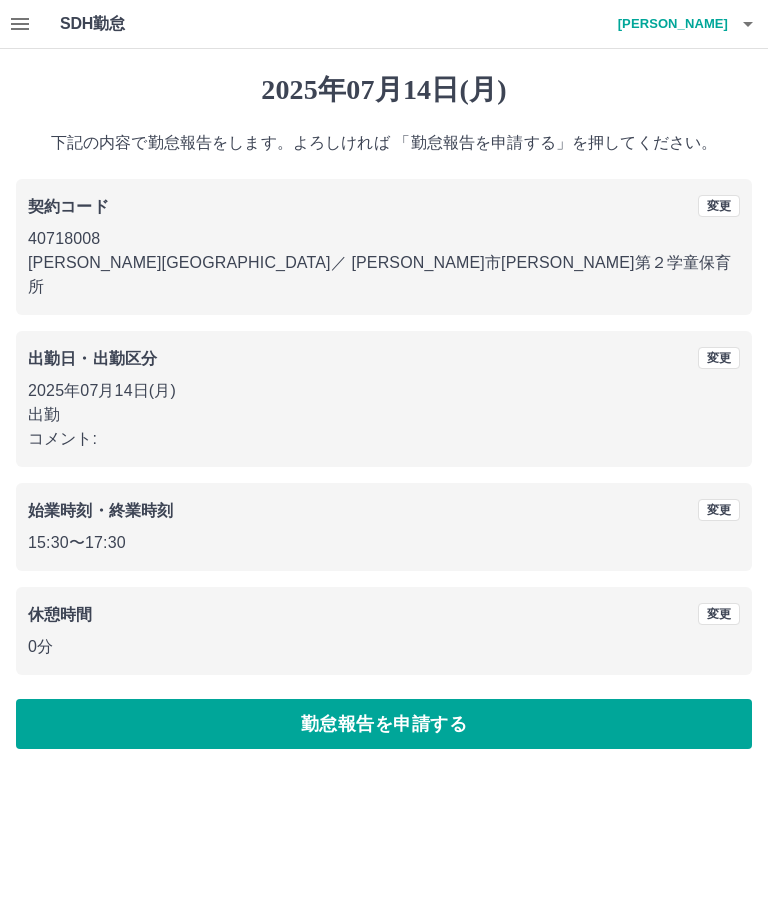 click on "勤怠報告を申請する" at bounding box center [384, 724] 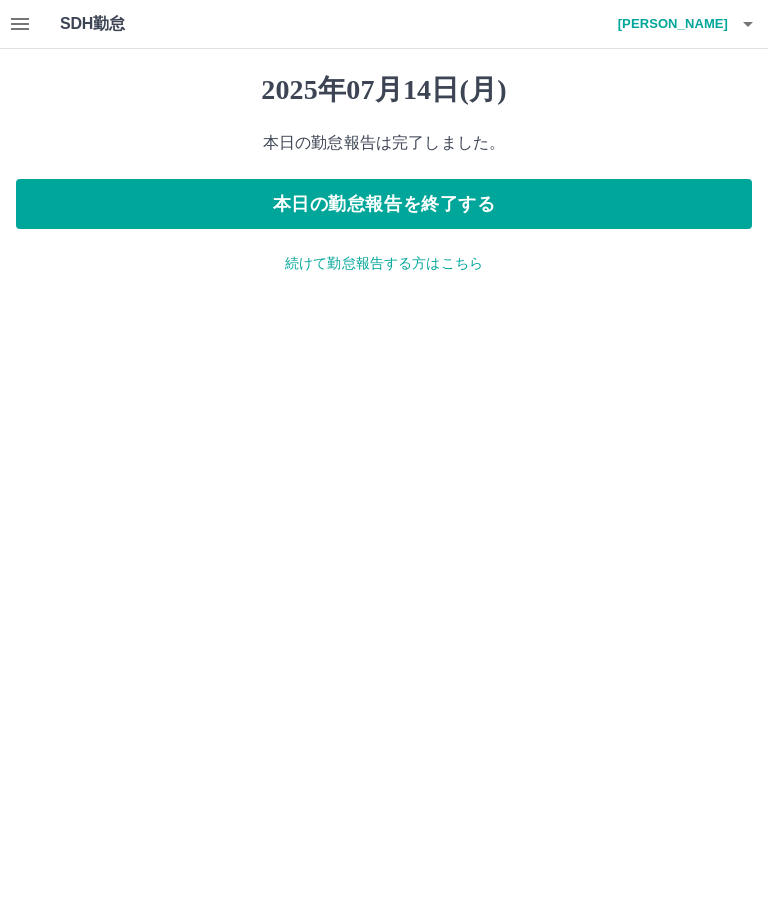 click on "本日の勤怠報告を終了する" at bounding box center (384, 204) 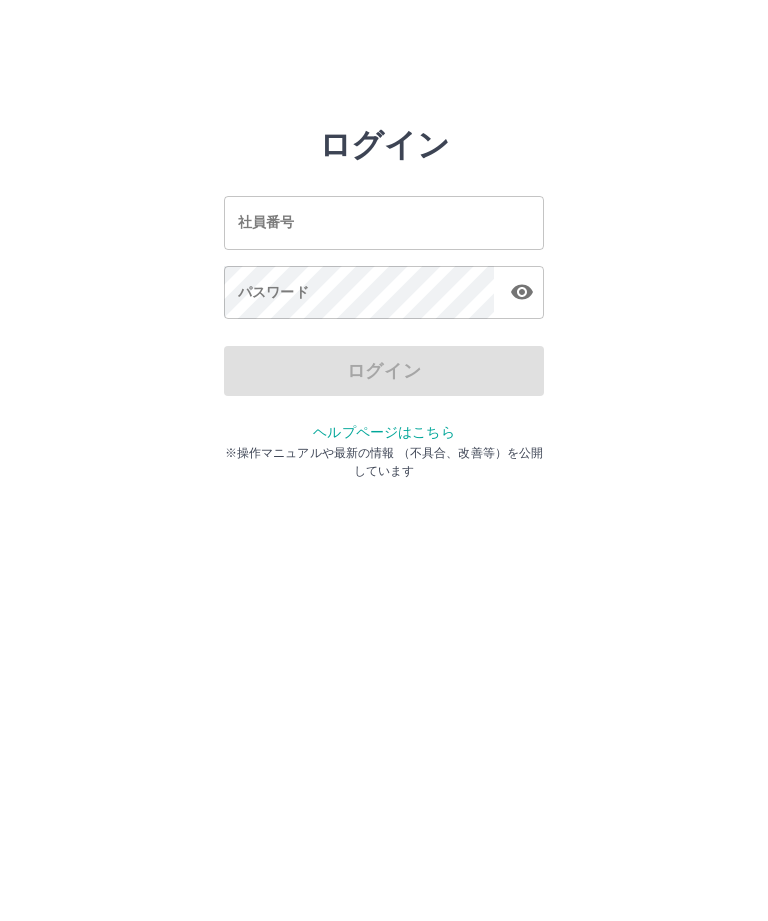 scroll, scrollTop: 0, scrollLeft: 0, axis: both 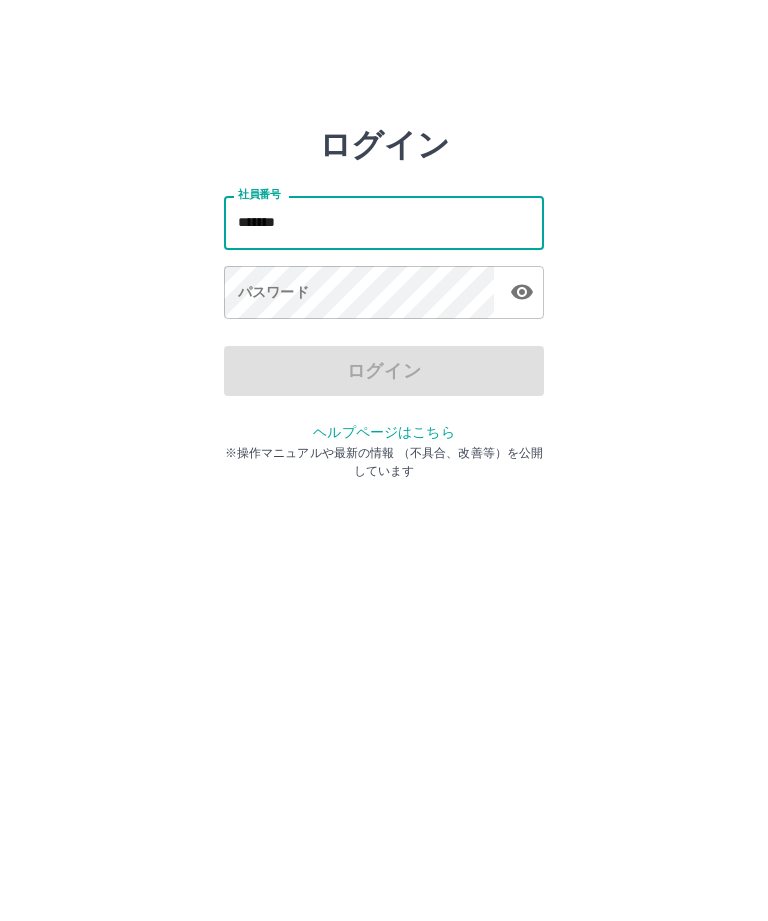 type on "*******" 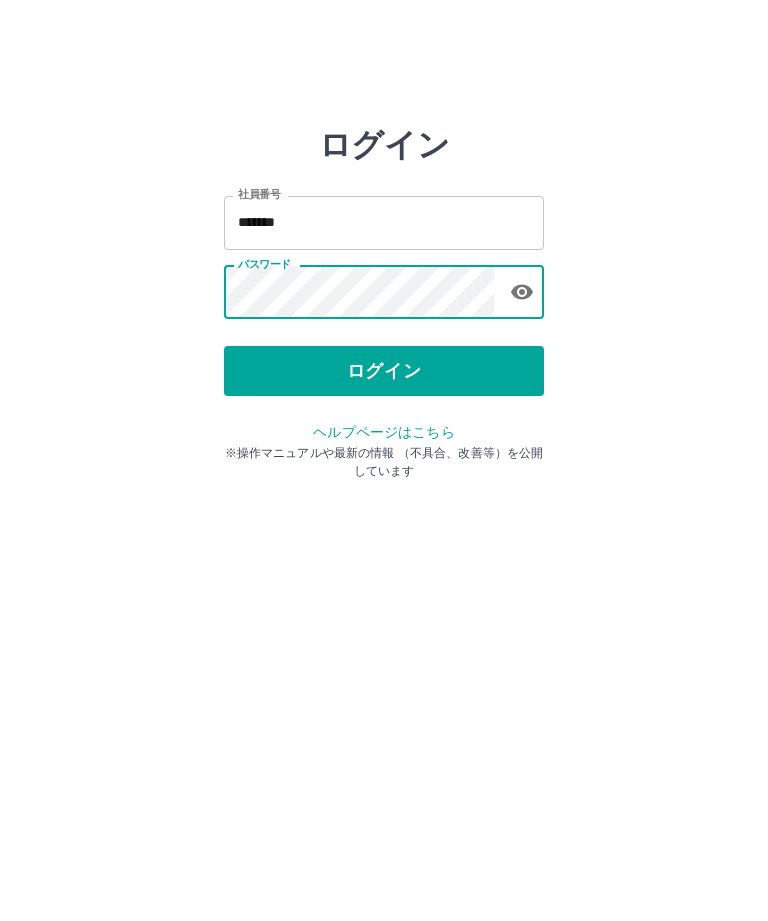 click on "ログイン" at bounding box center [384, 371] 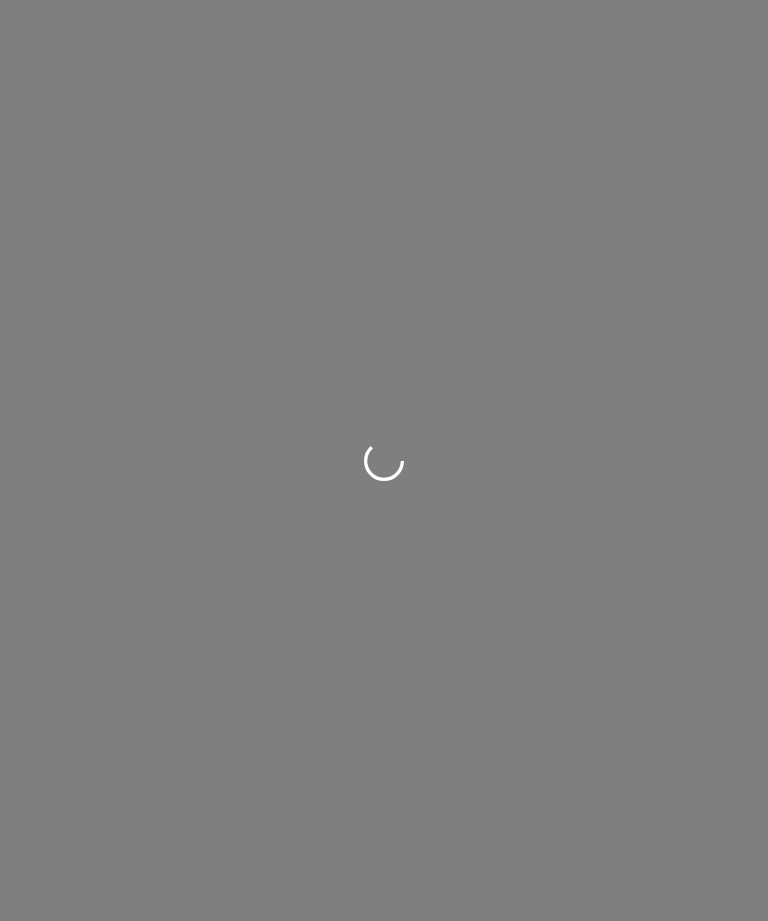scroll, scrollTop: 0, scrollLeft: 0, axis: both 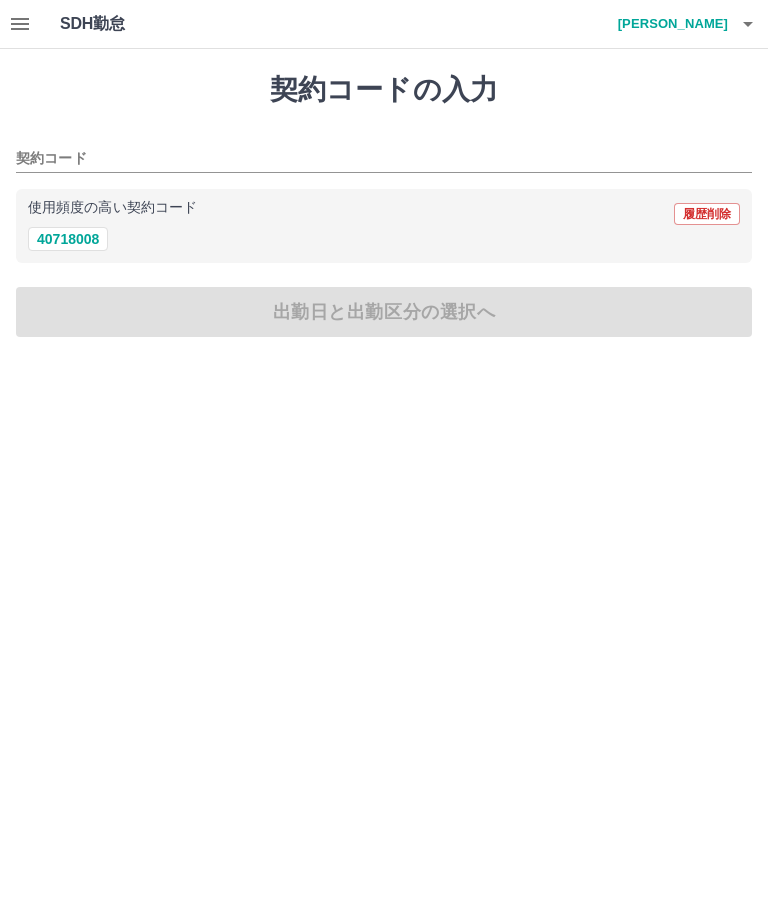 click on "40718008" at bounding box center (68, 239) 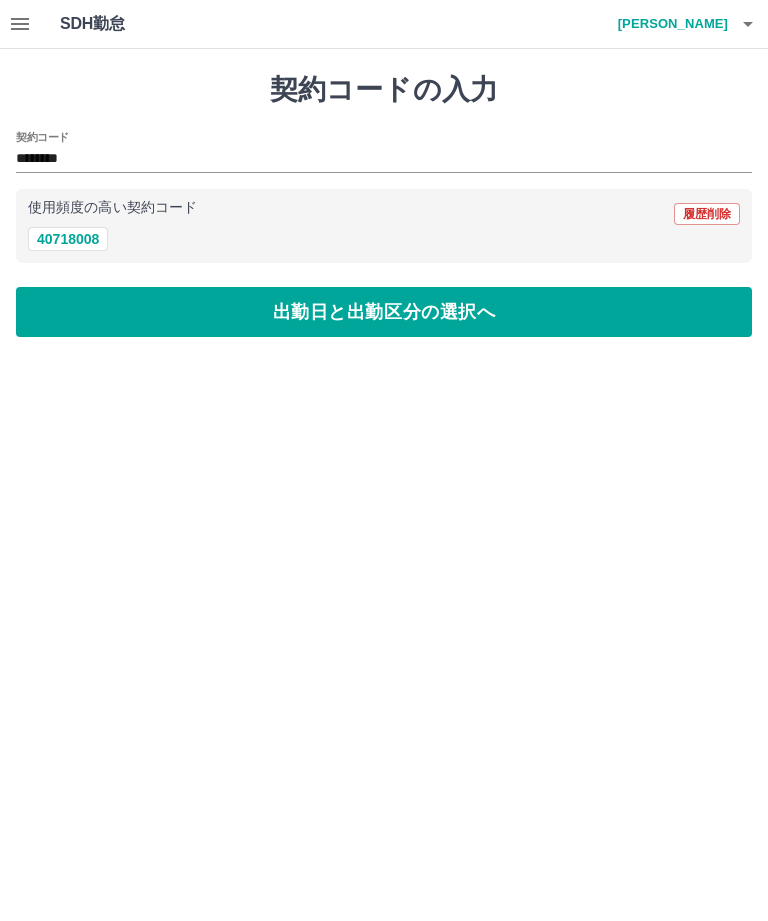 click on "出勤日と出勤区分の選択へ" at bounding box center (384, 312) 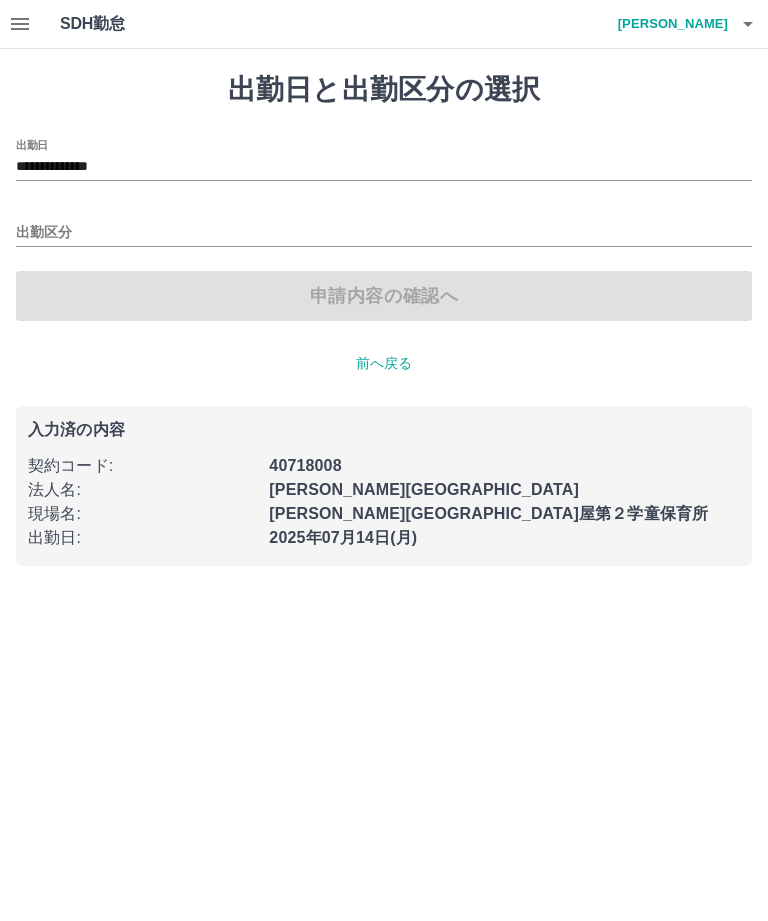 click on "出勤区分" at bounding box center [384, 233] 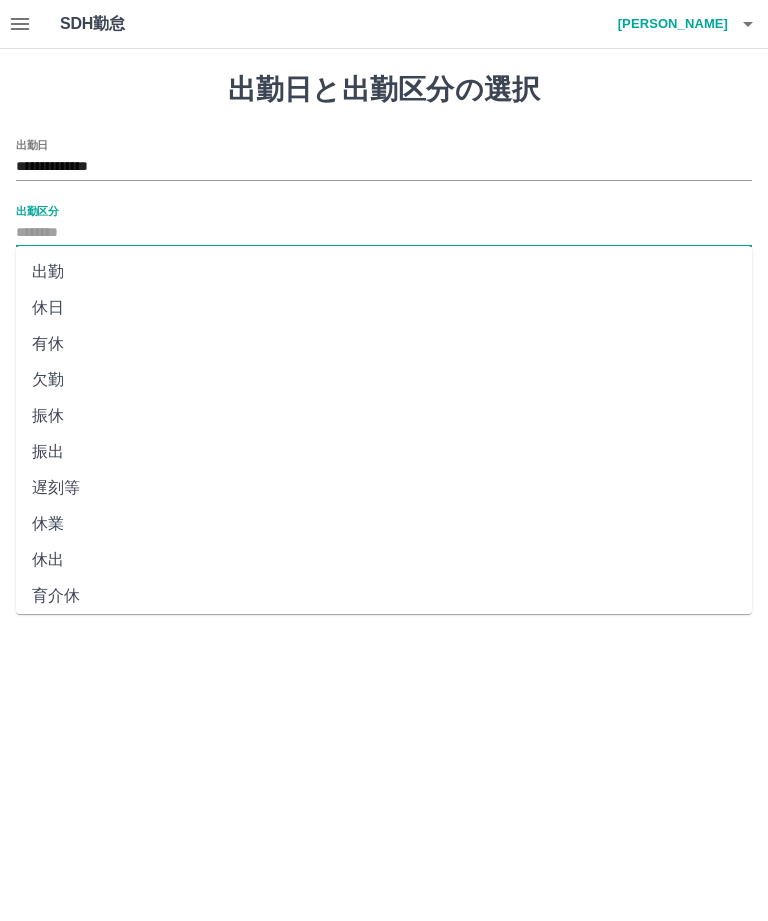 click on "出勤" at bounding box center (384, 272) 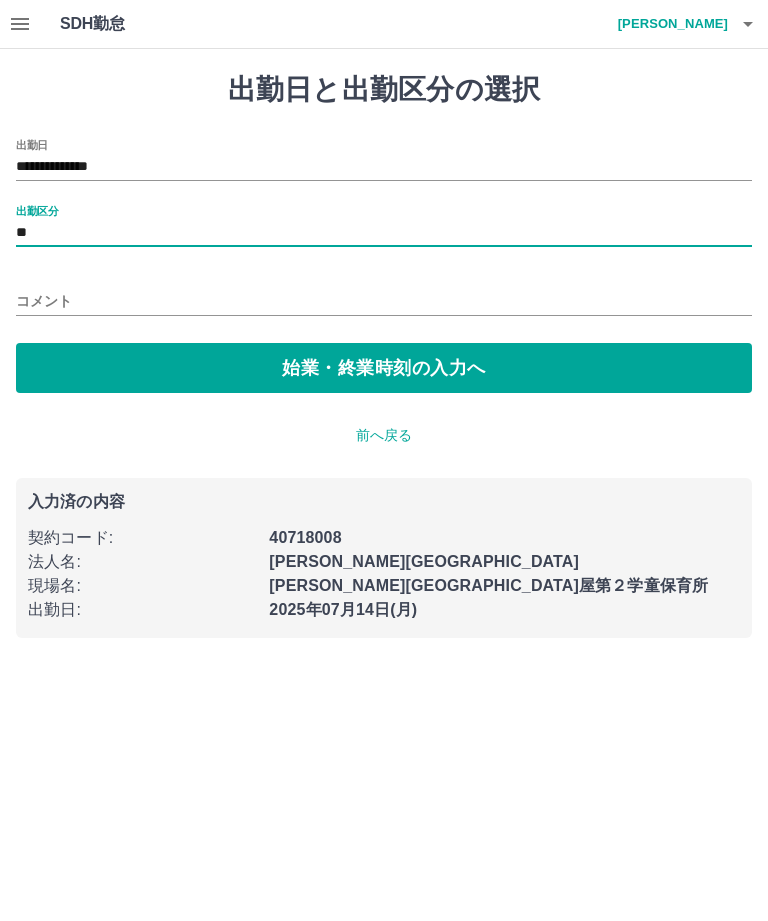 type on "**" 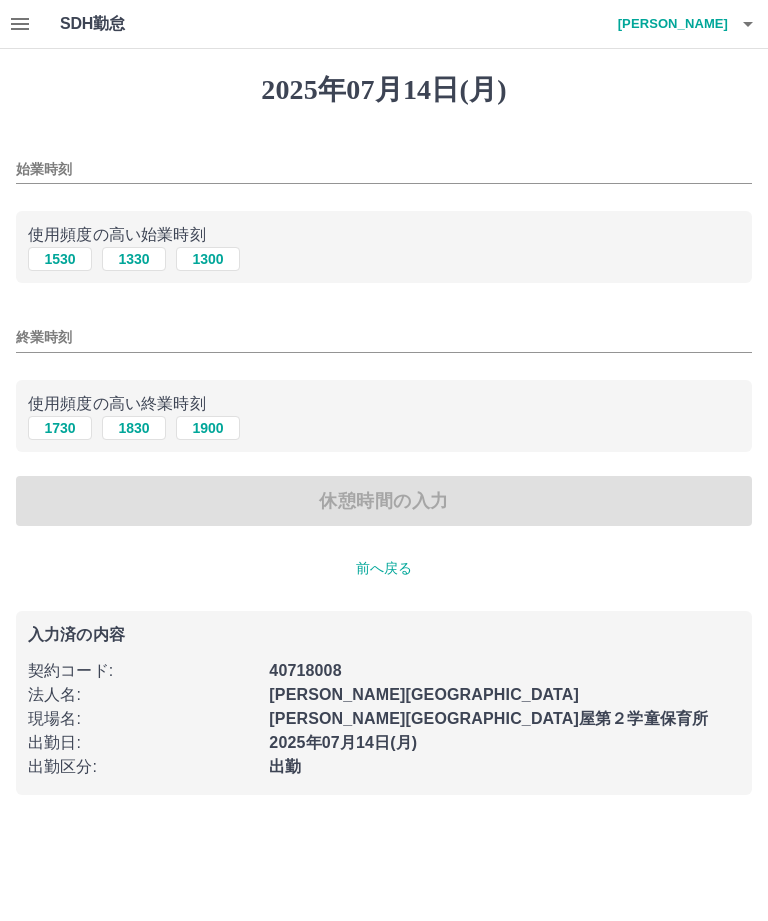 click on "始業時刻" at bounding box center (384, 169) 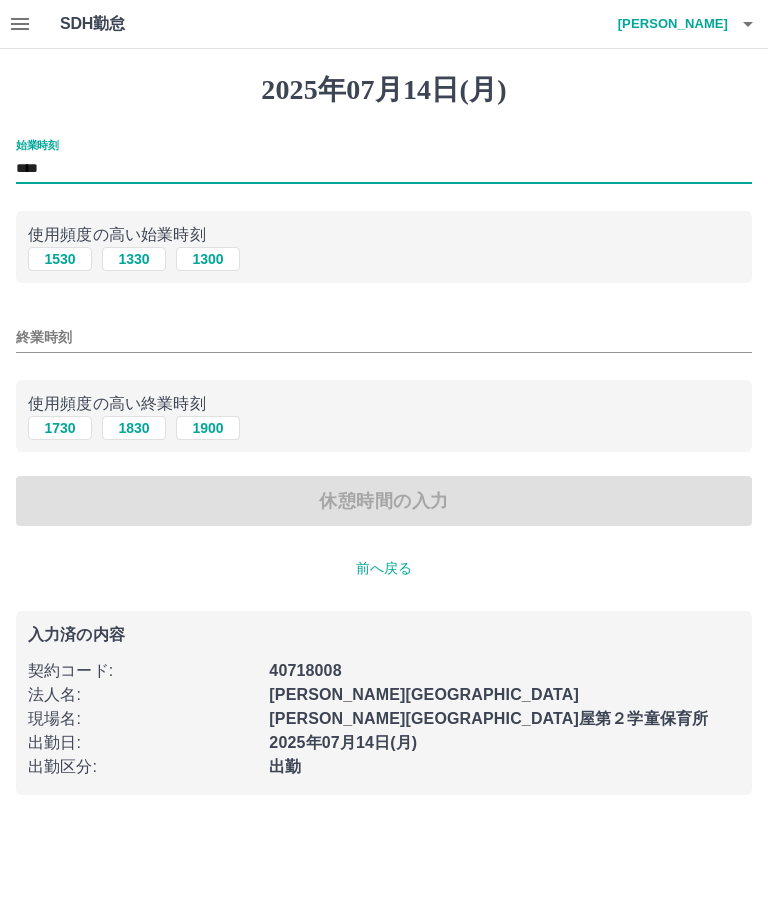 type on "****" 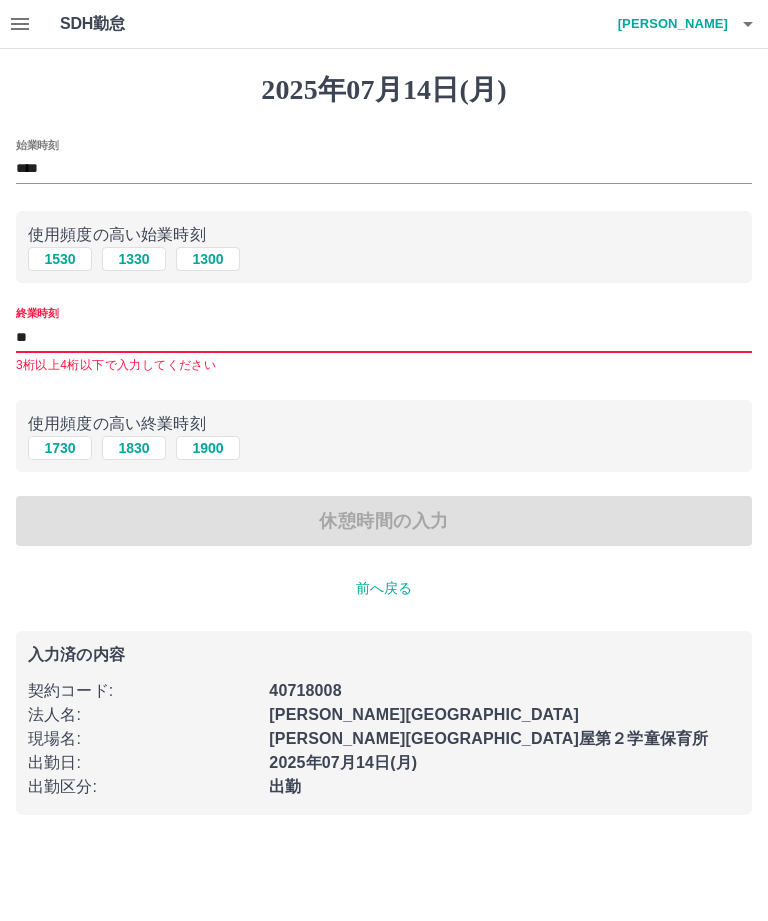 type on "*" 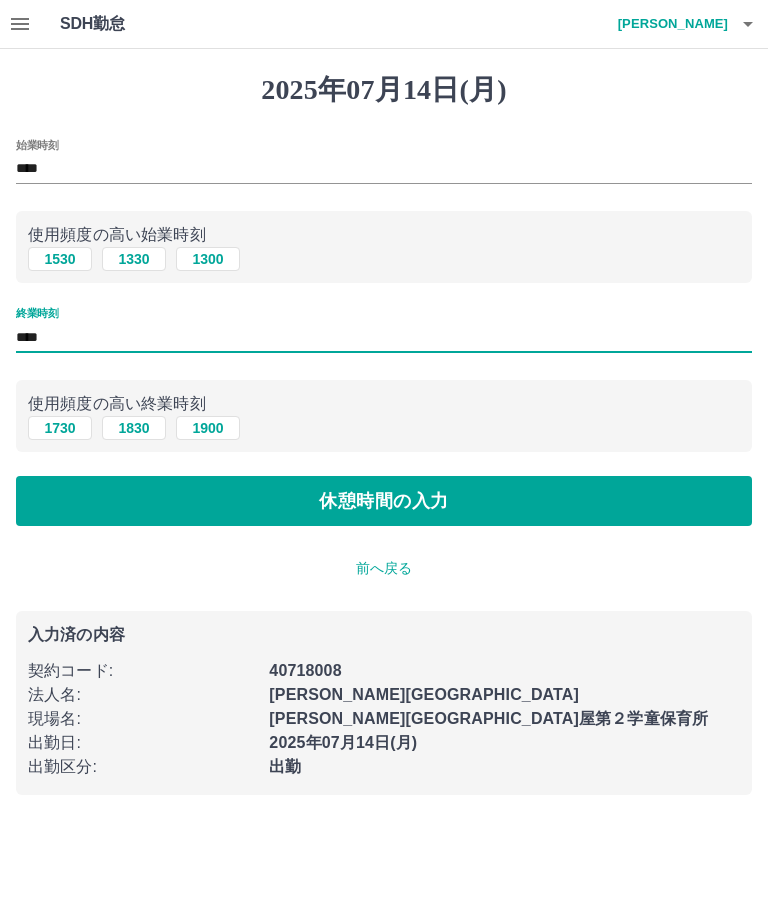 type on "****" 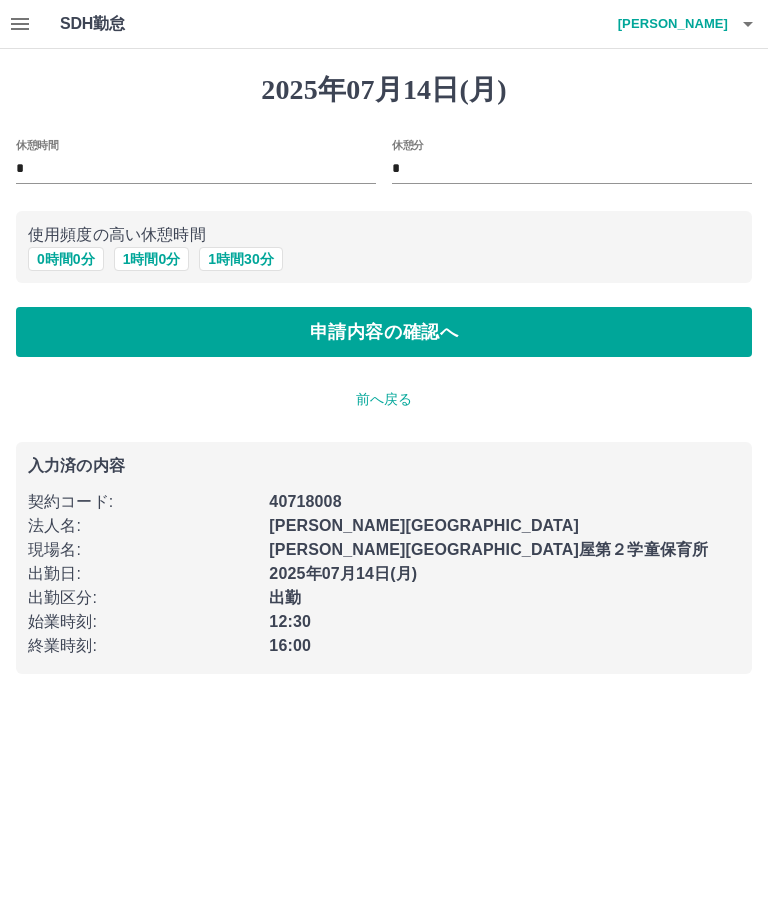 click on "申請内容の確認へ" at bounding box center (384, 332) 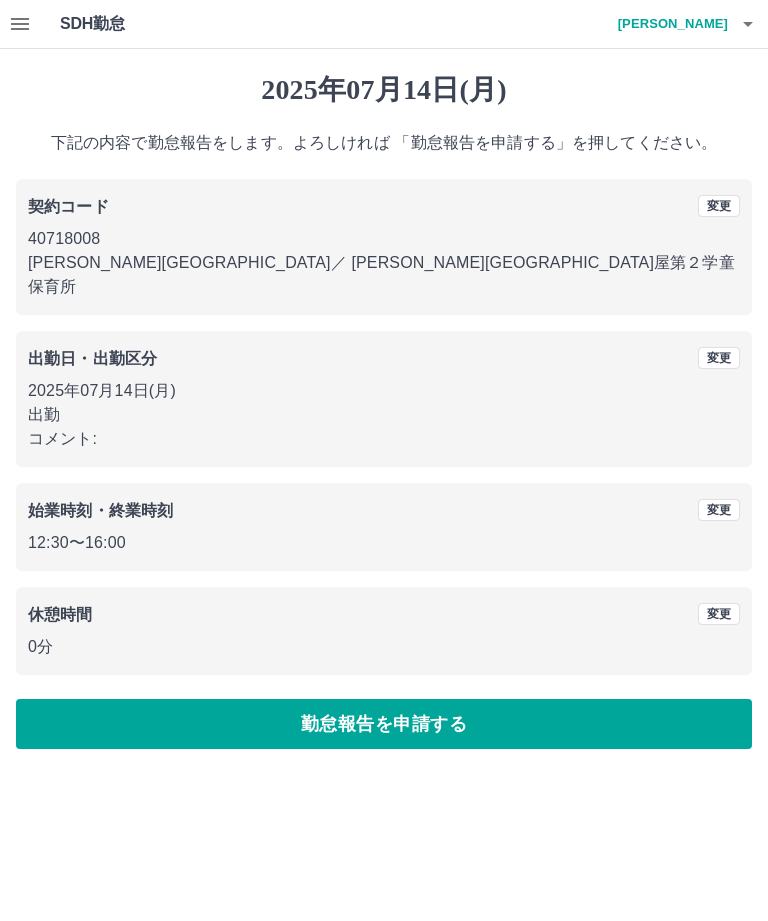 click on "勤怠報告を申請する" at bounding box center [384, 724] 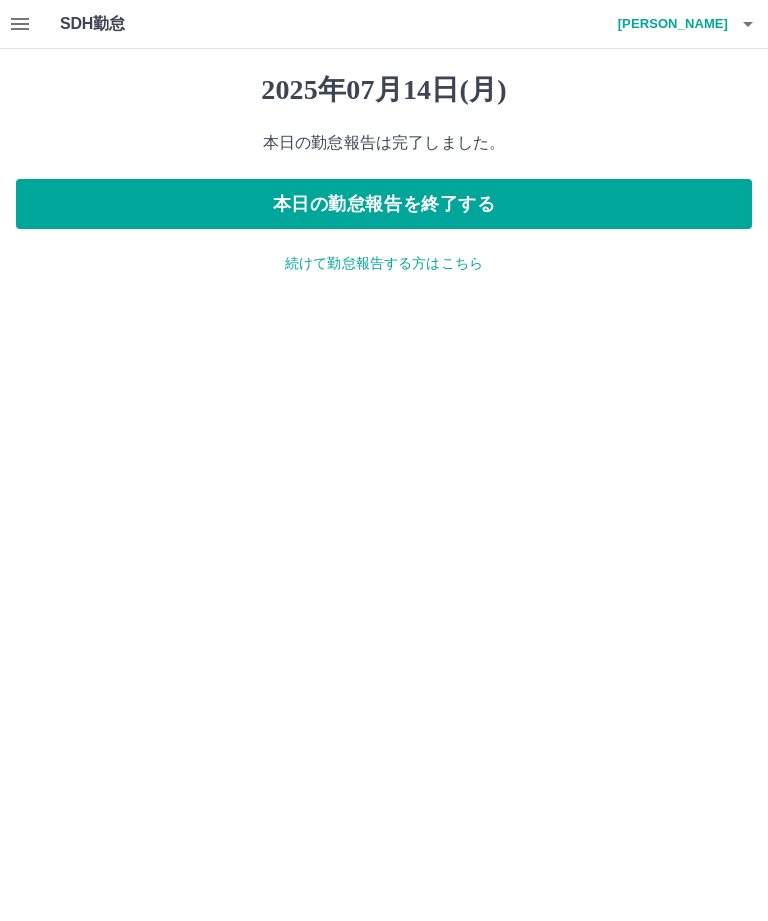 click on "本日の勤怠報告を終了する" at bounding box center [384, 204] 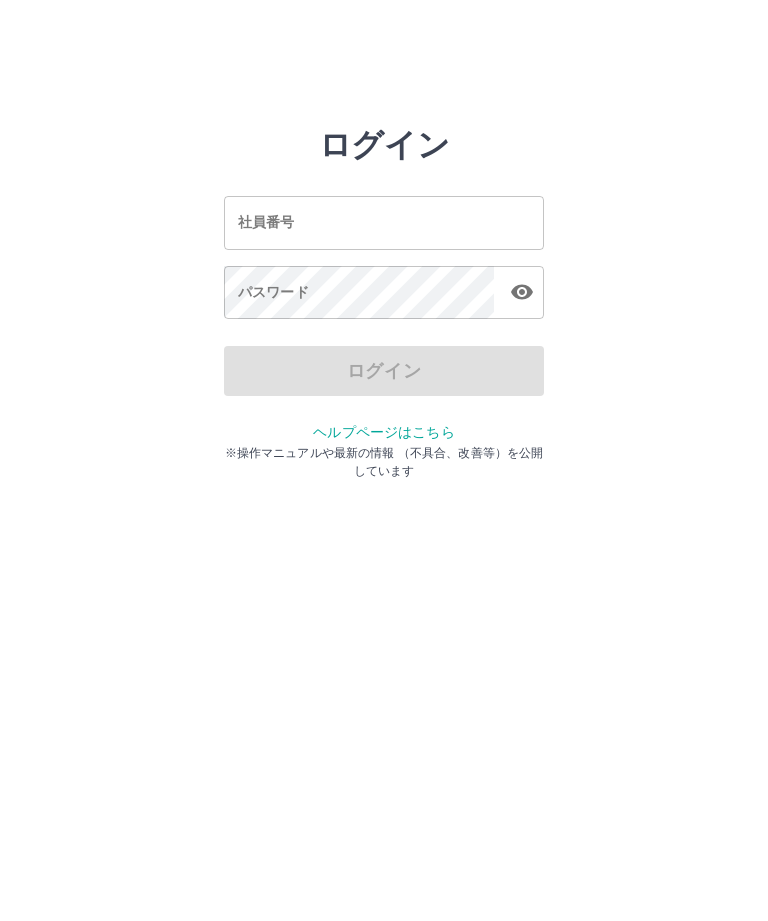 scroll, scrollTop: 0, scrollLeft: 0, axis: both 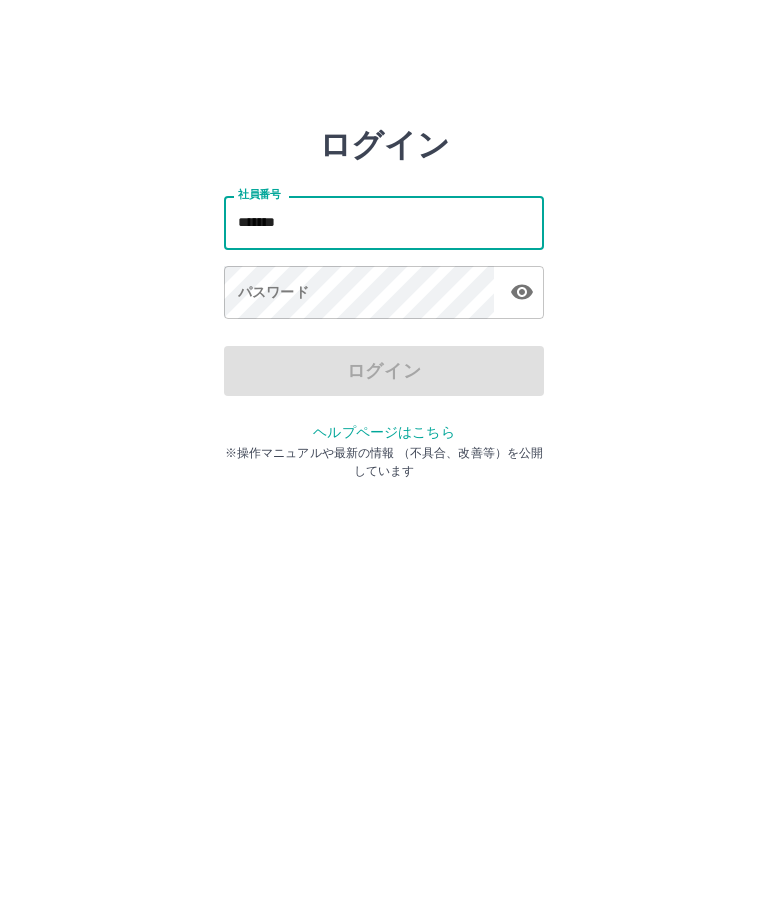 type on "*******" 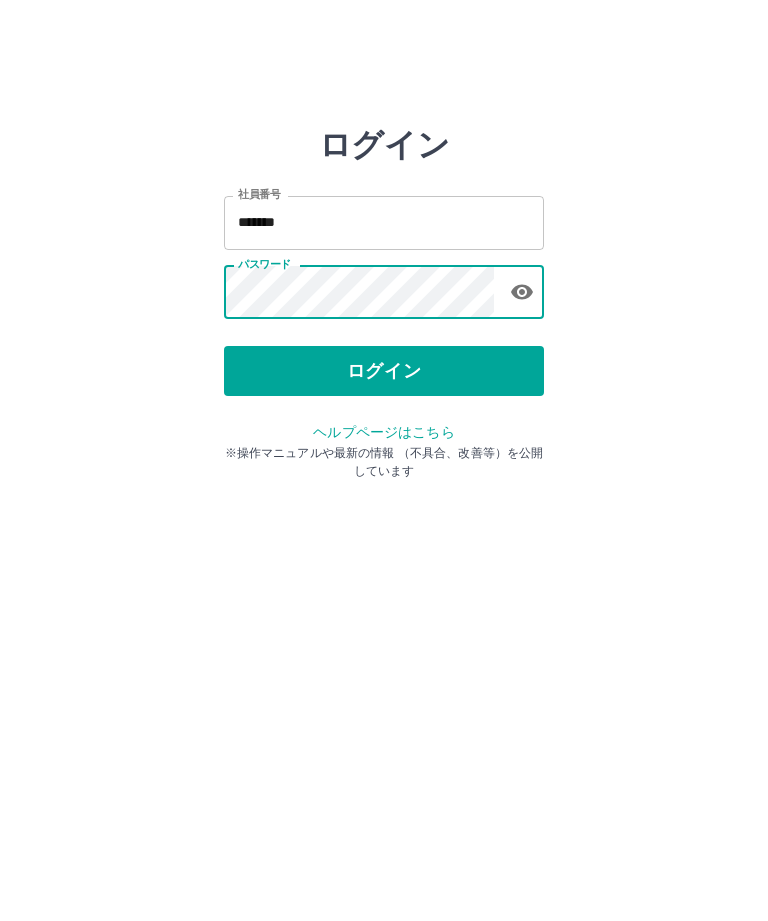 click on "ログイン" at bounding box center (384, 371) 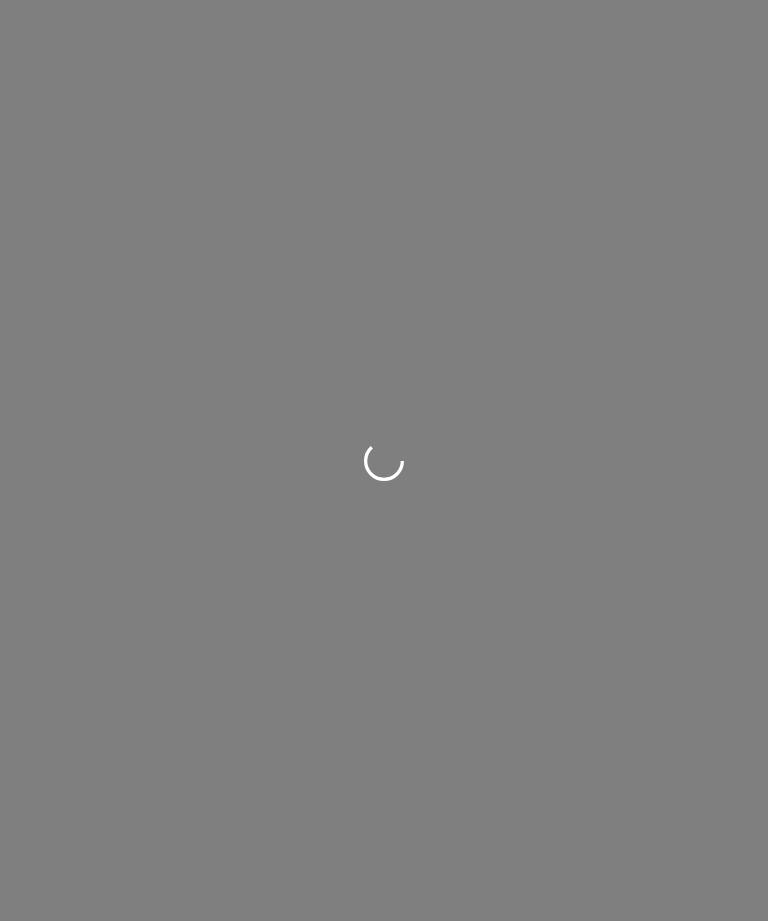 scroll, scrollTop: 0, scrollLeft: 0, axis: both 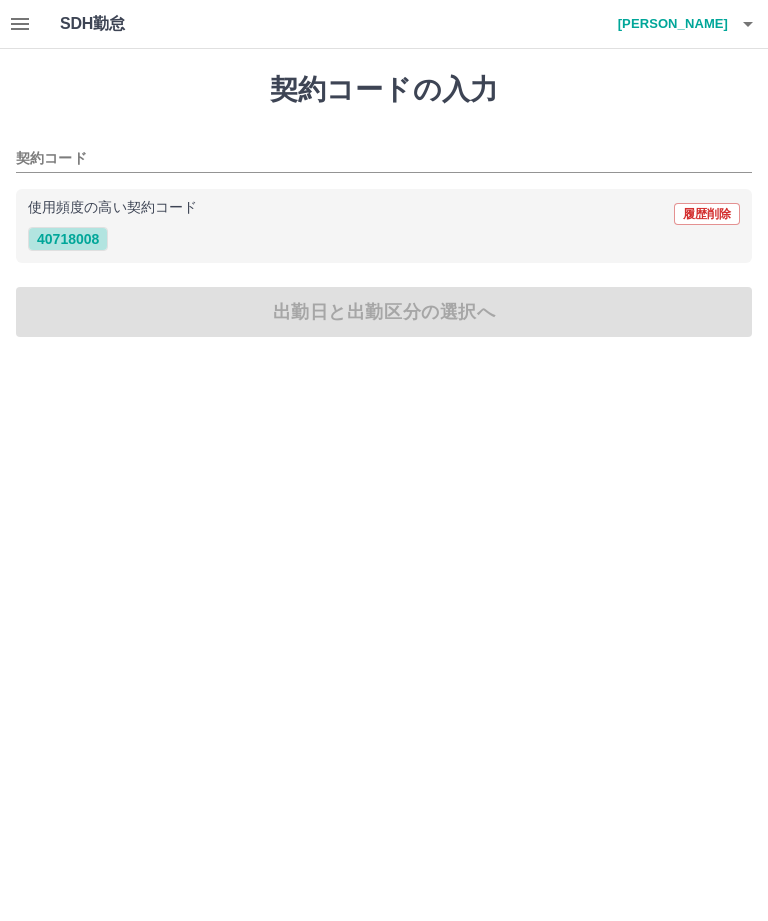 click on "40718008" at bounding box center (68, 239) 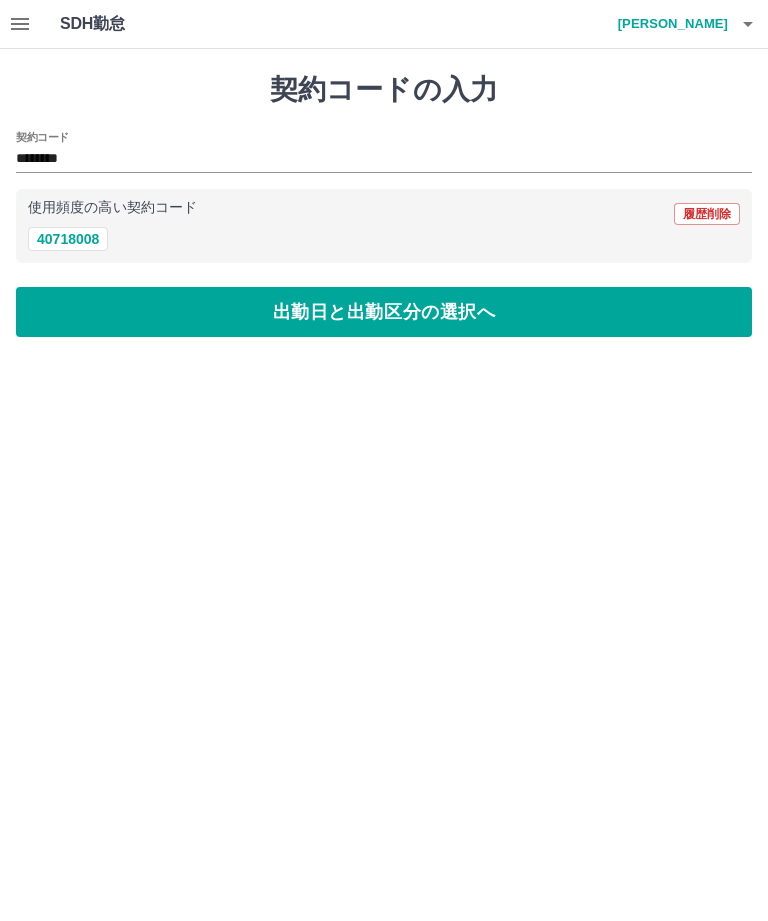 click on "出勤日と出勤区分の選択へ" at bounding box center (384, 312) 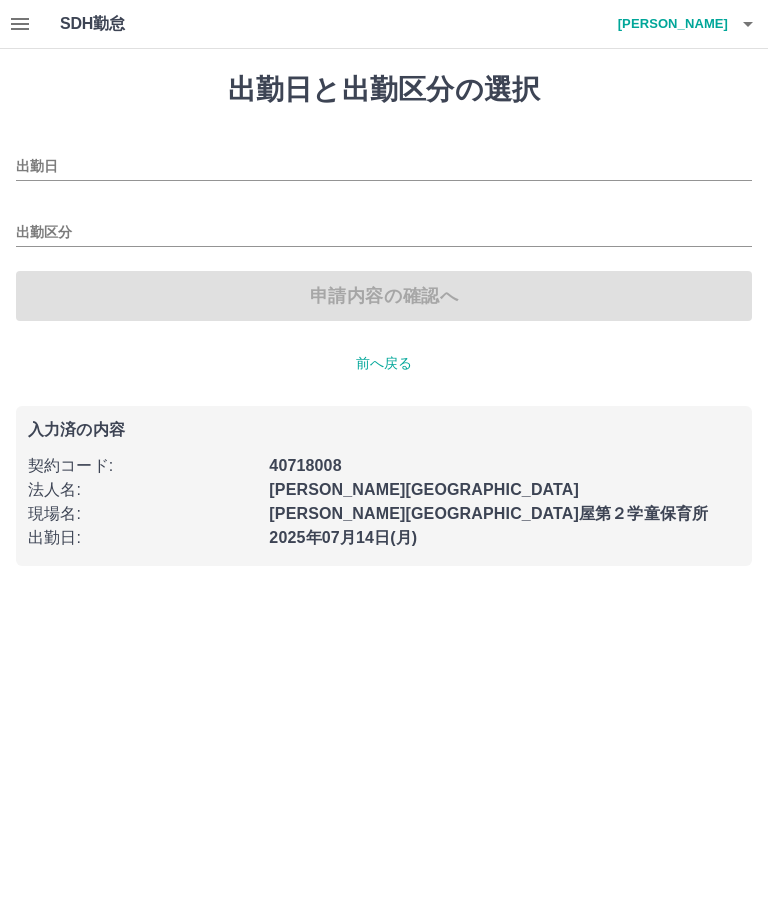type on "**********" 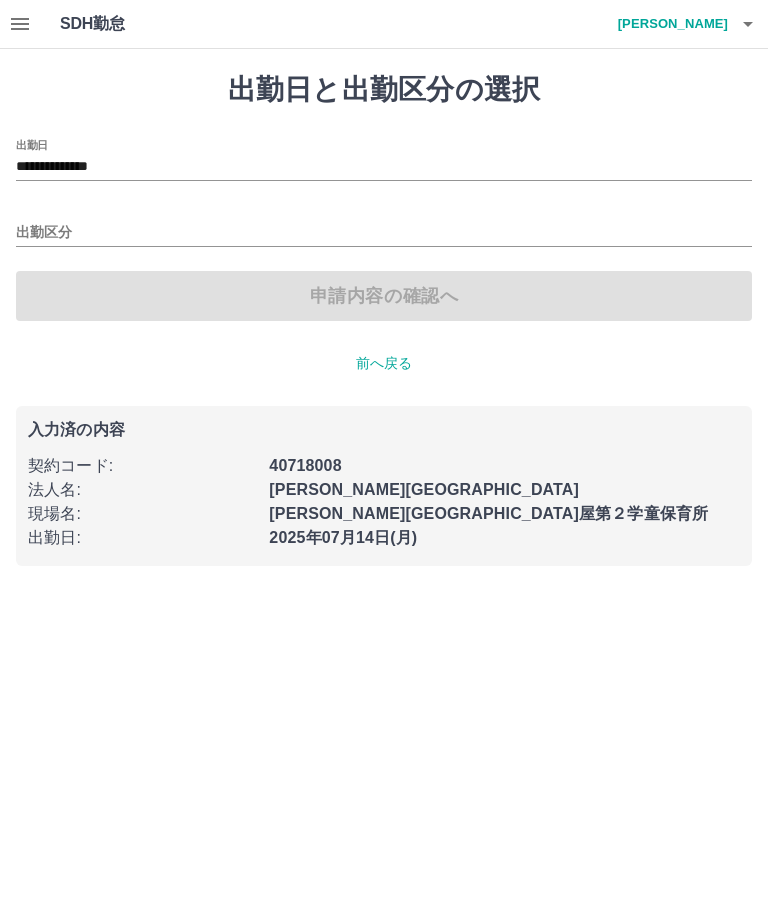 click on "出勤区分" at bounding box center [384, 233] 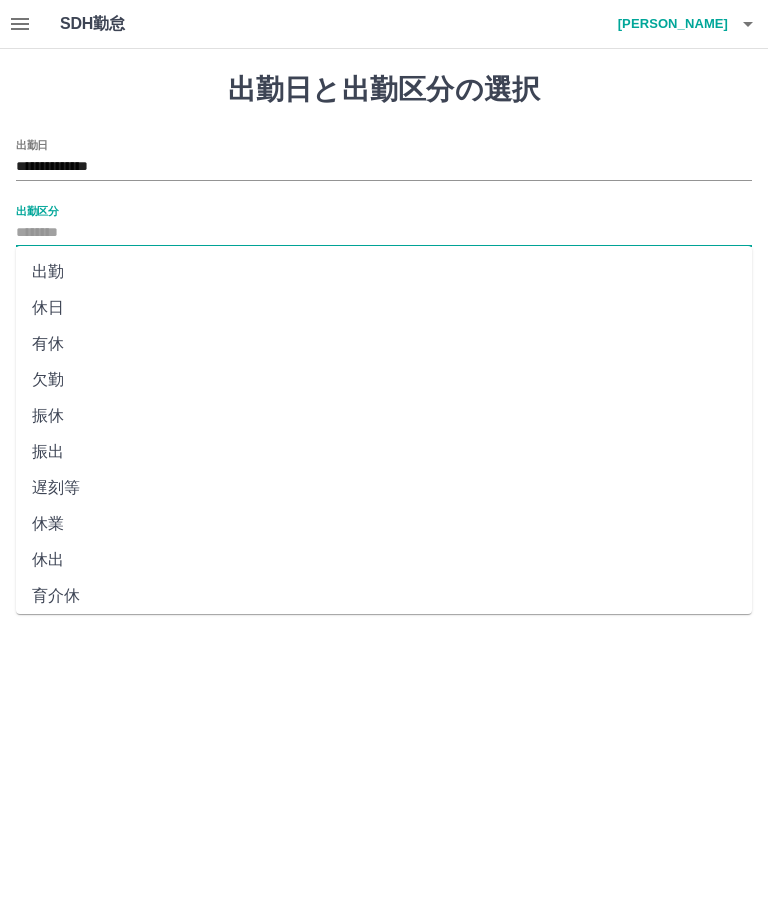 click on "出勤" at bounding box center (384, 272) 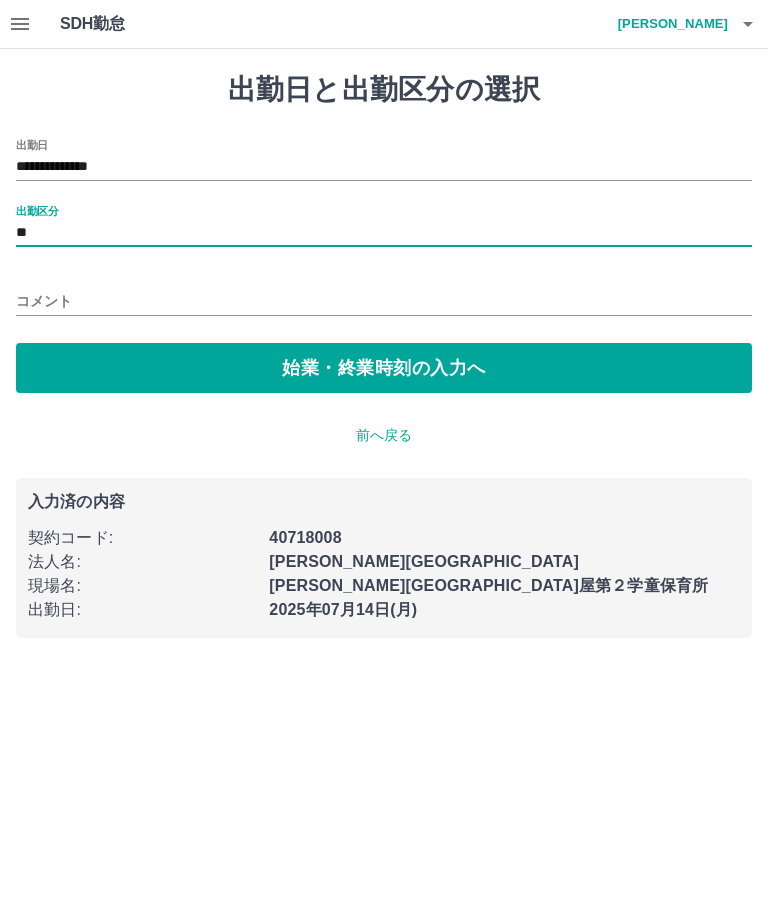 click on "始業・終業時刻の入力へ" at bounding box center [384, 368] 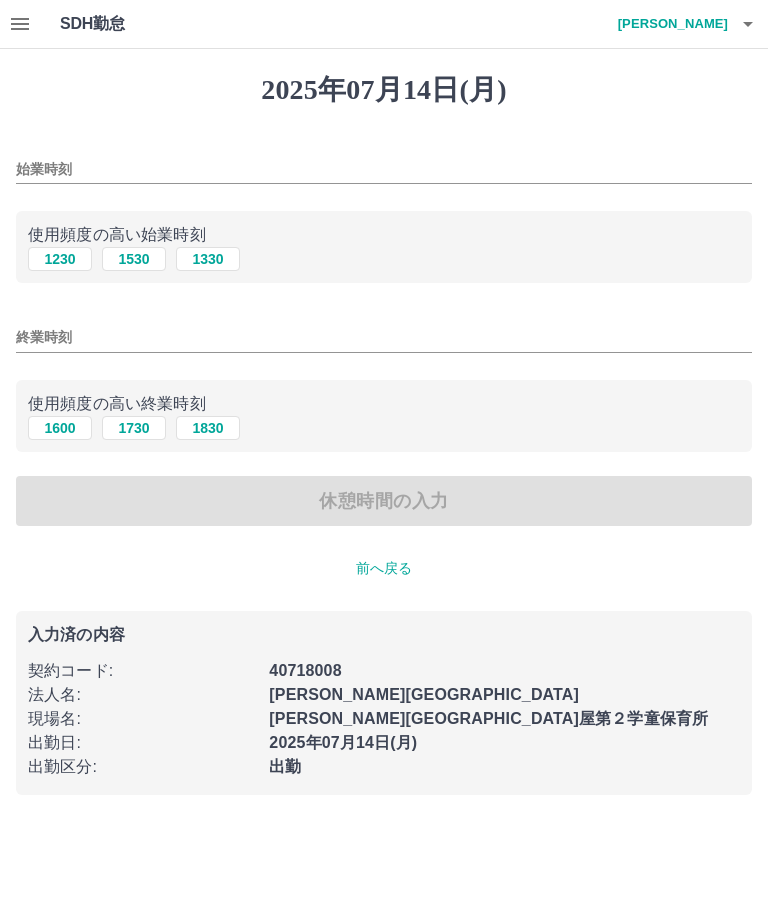 click on "始業時刻" at bounding box center [384, 169] 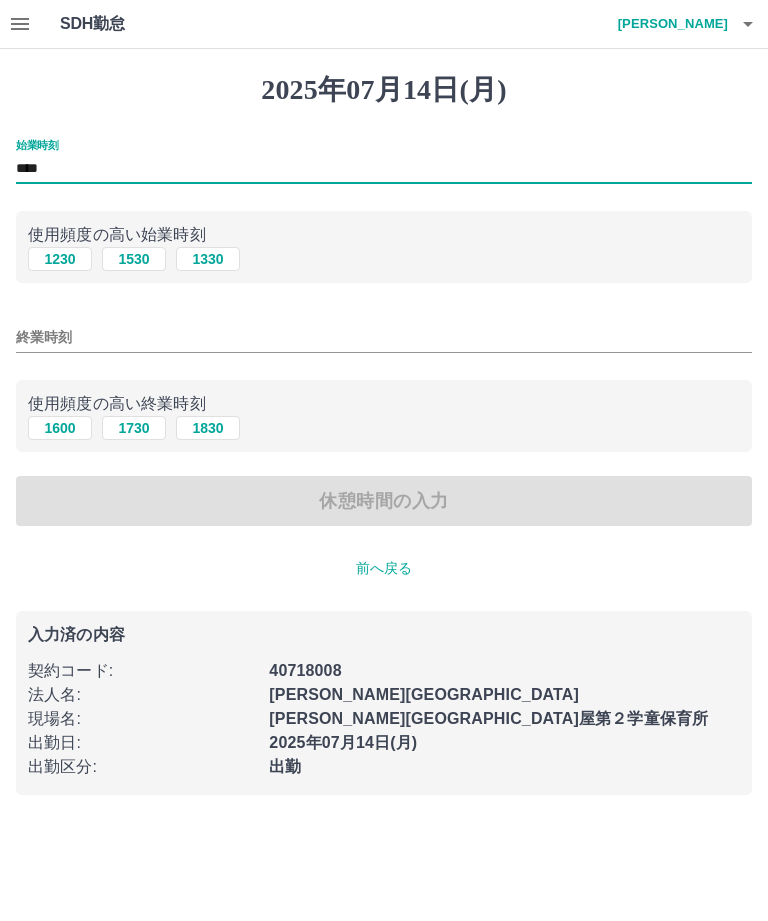 type on "****" 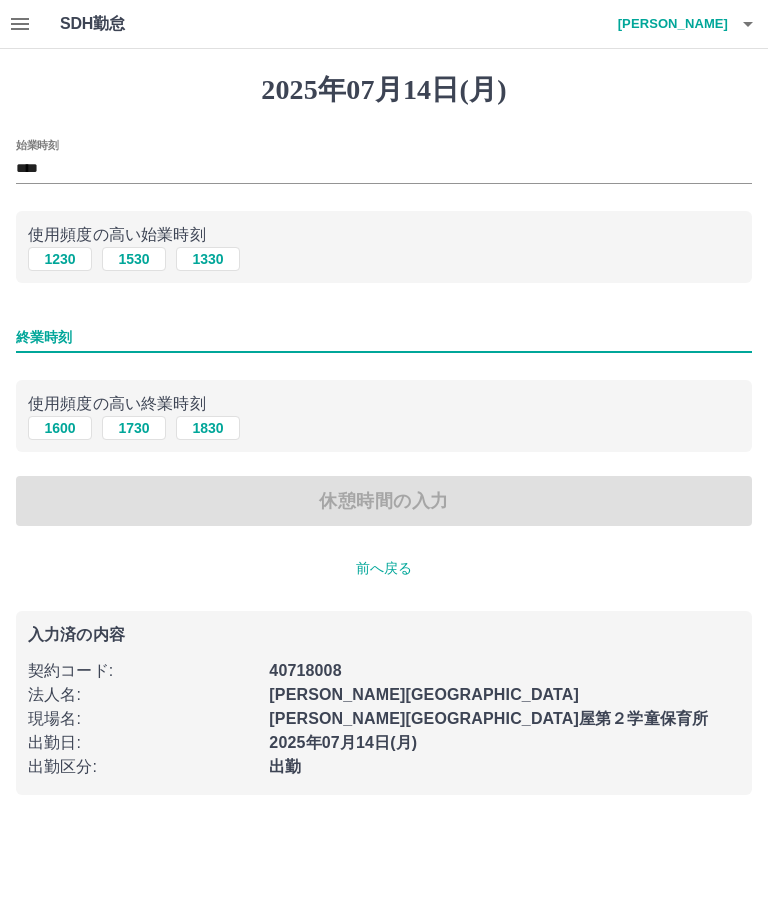 click on "1730" at bounding box center [134, 428] 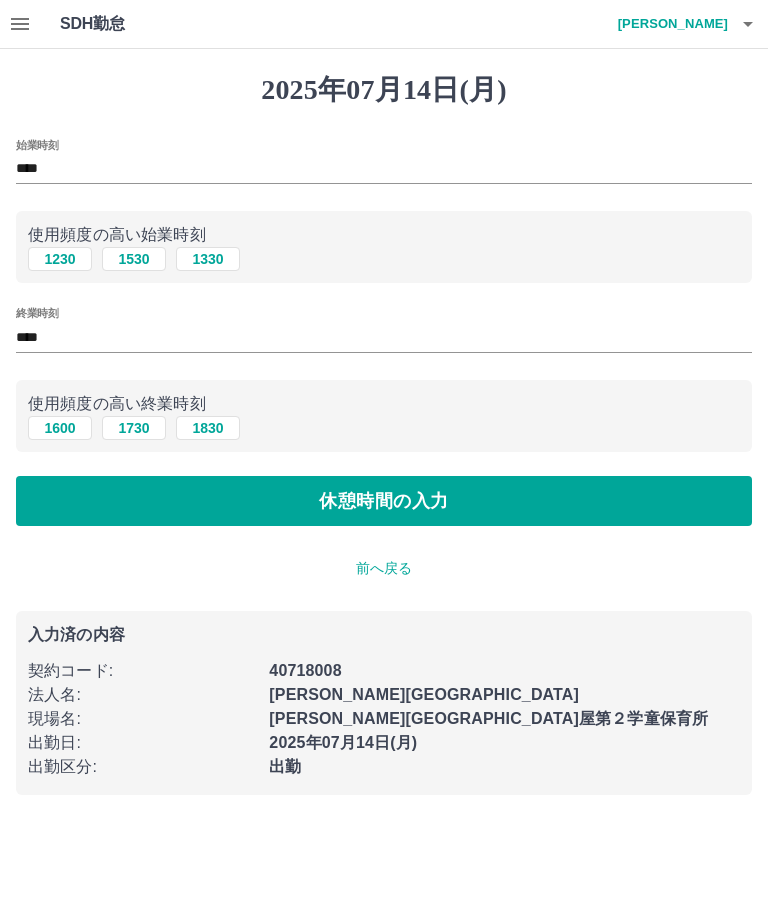 click on "休憩時間の入力" at bounding box center (384, 501) 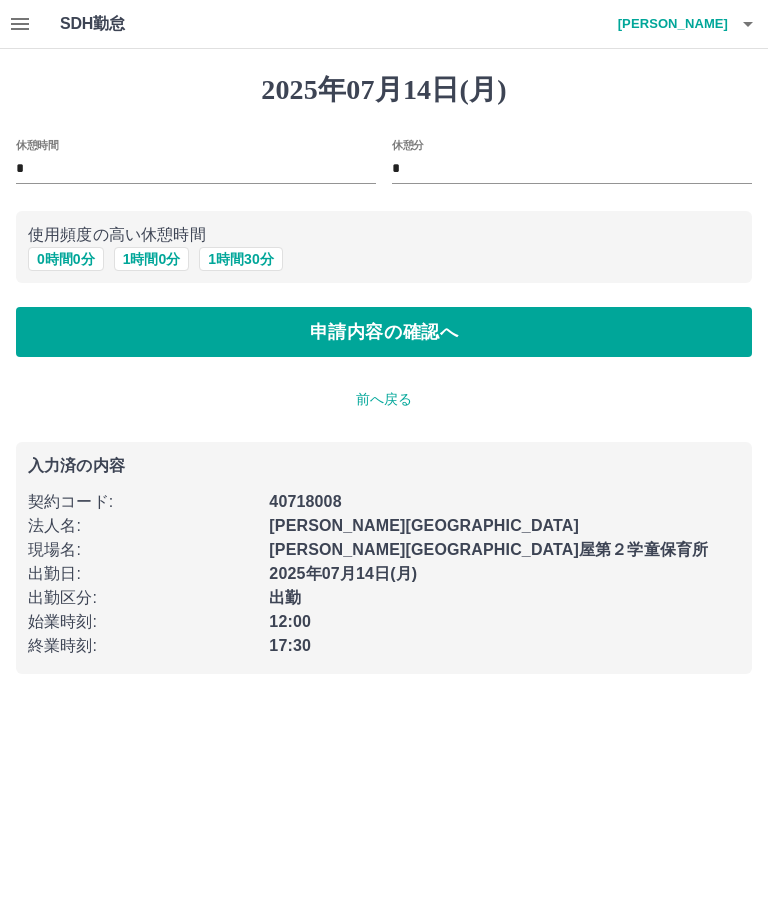 click on "申請内容の確認へ" at bounding box center (384, 332) 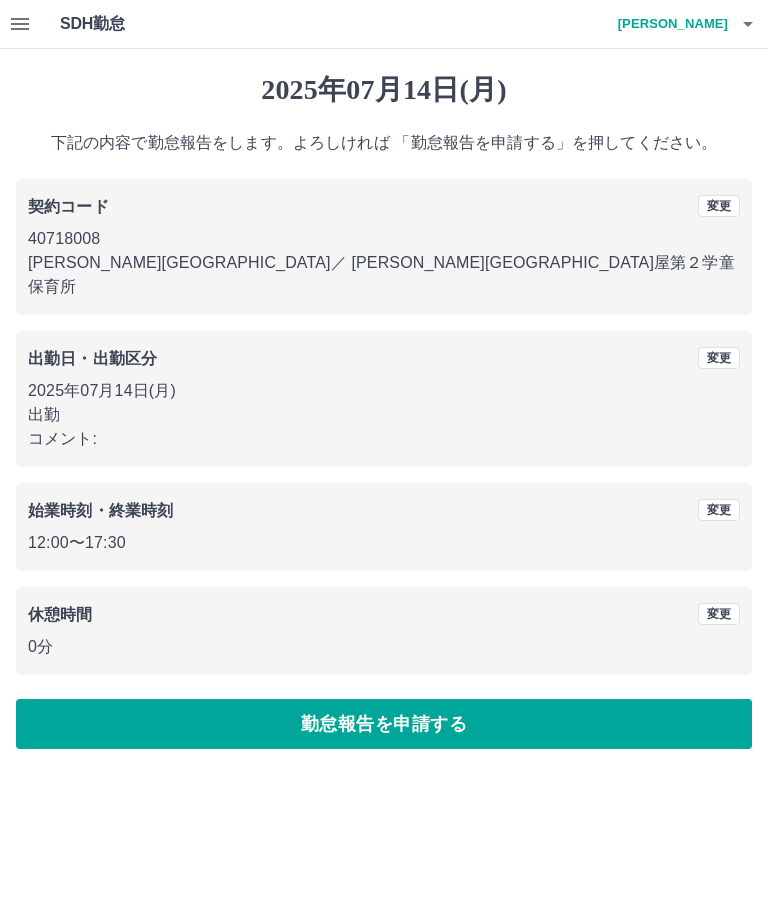 click on "勤怠報告を申請する" at bounding box center (384, 724) 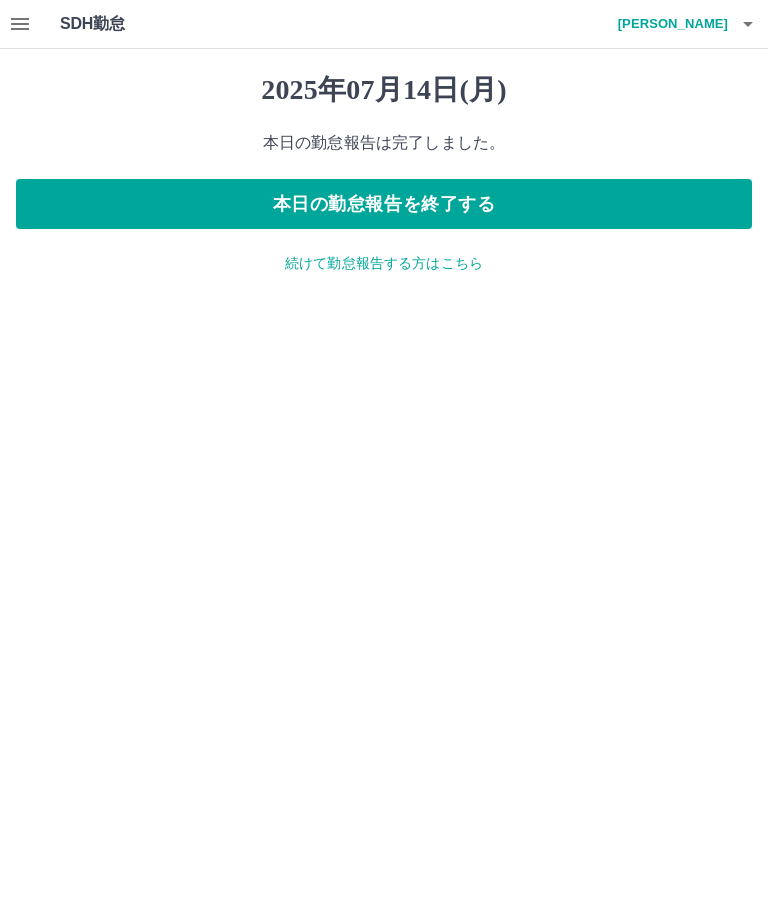 click on "本日の勤怠報告を終了する" at bounding box center (384, 204) 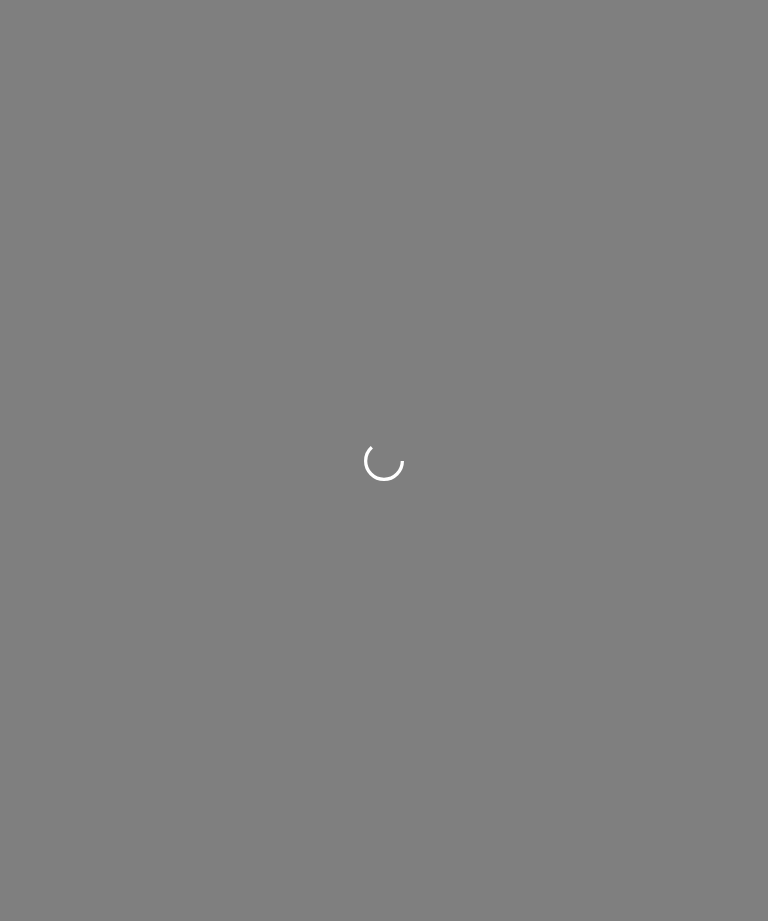 scroll, scrollTop: 0, scrollLeft: 0, axis: both 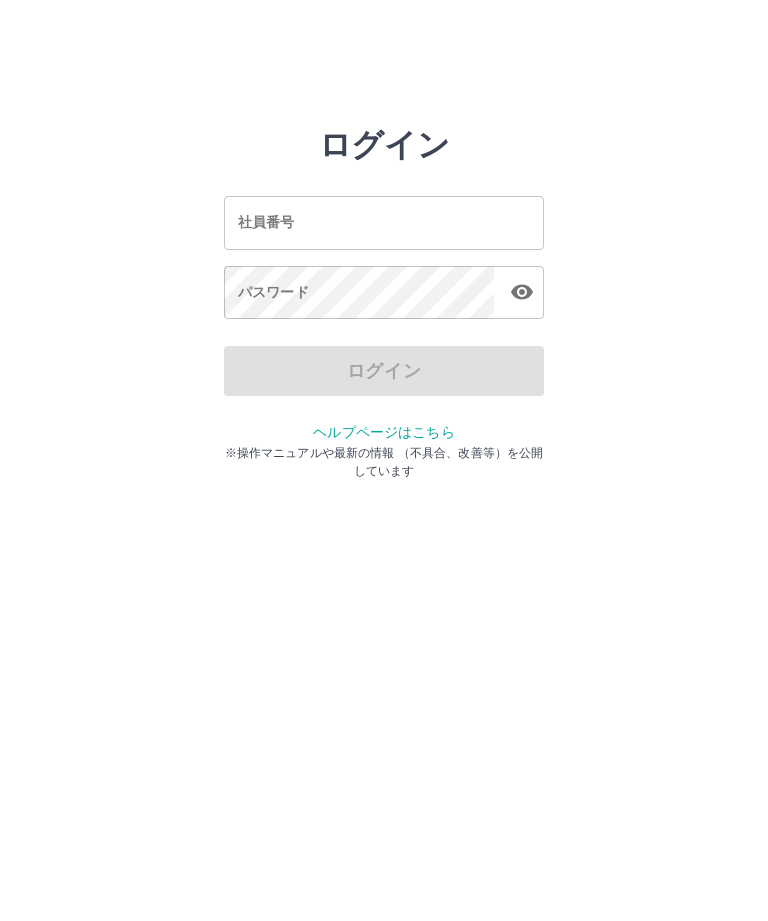 click on "社員番号" at bounding box center (384, 222) 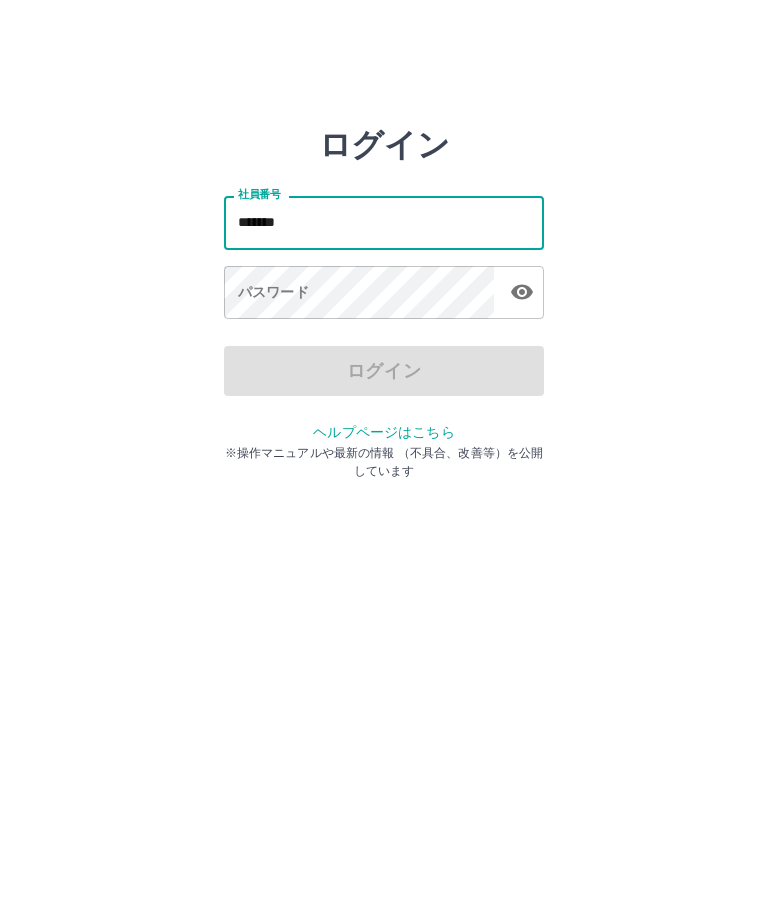type on "*******" 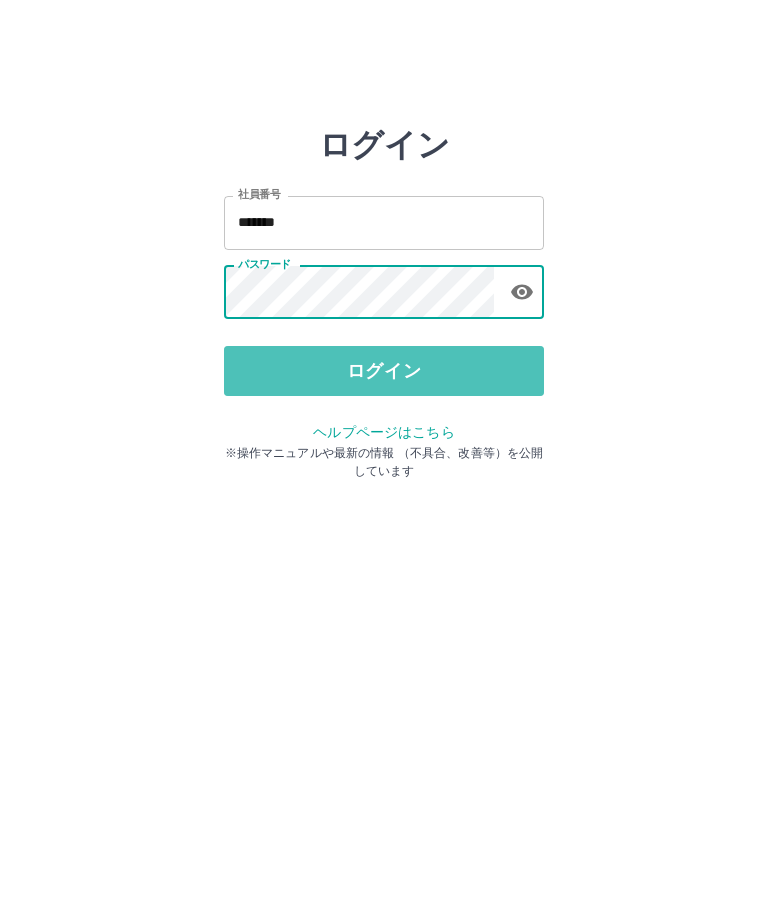 click on "ログイン" at bounding box center [384, 371] 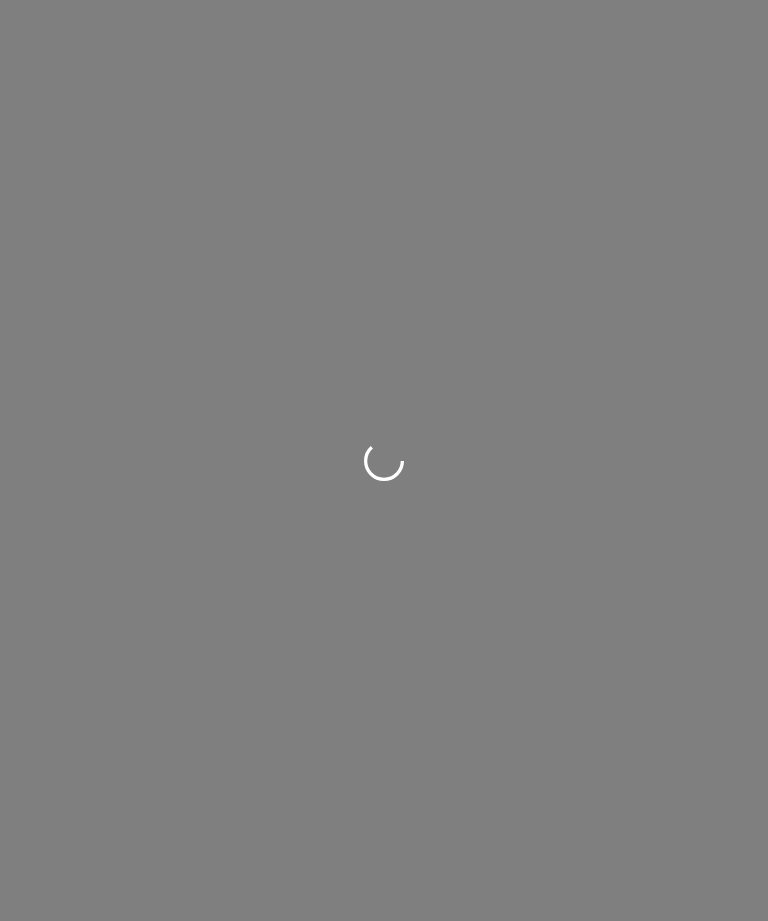 scroll, scrollTop: 0, scrollLeft: 0, axis: both 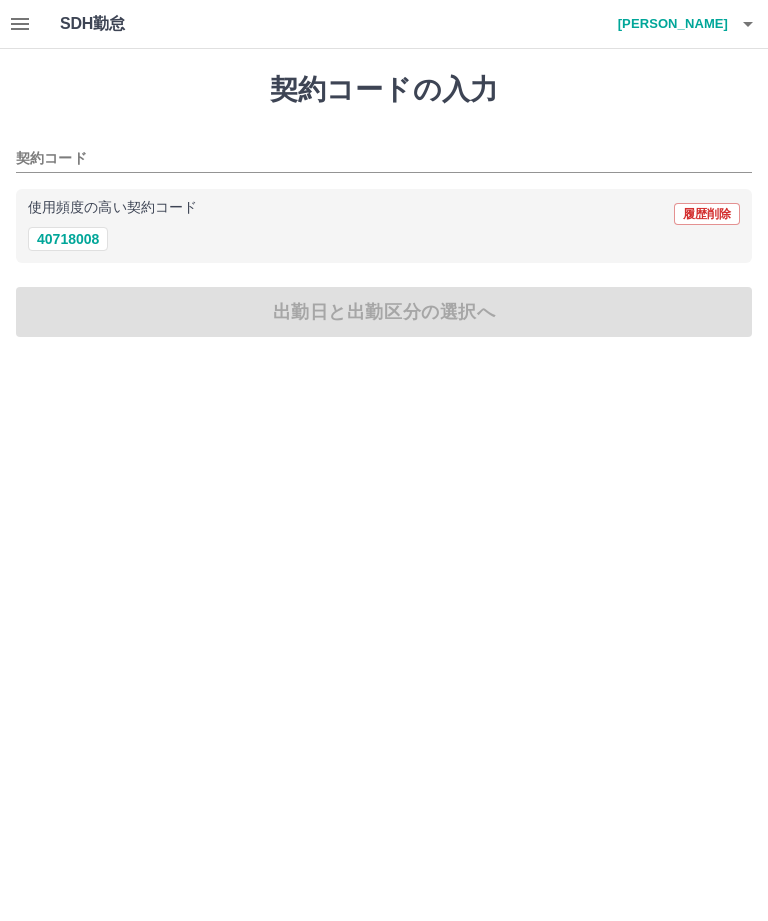 click on "40718008" at bounding box center (68, 239) 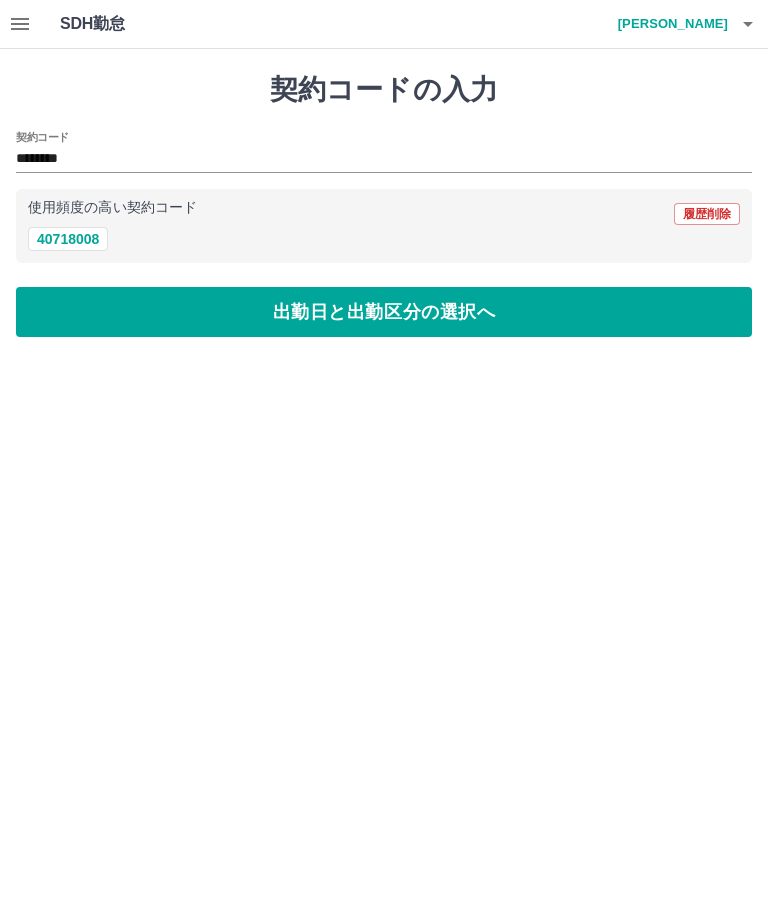 click on "40718008" at bounding box center (68, 239) 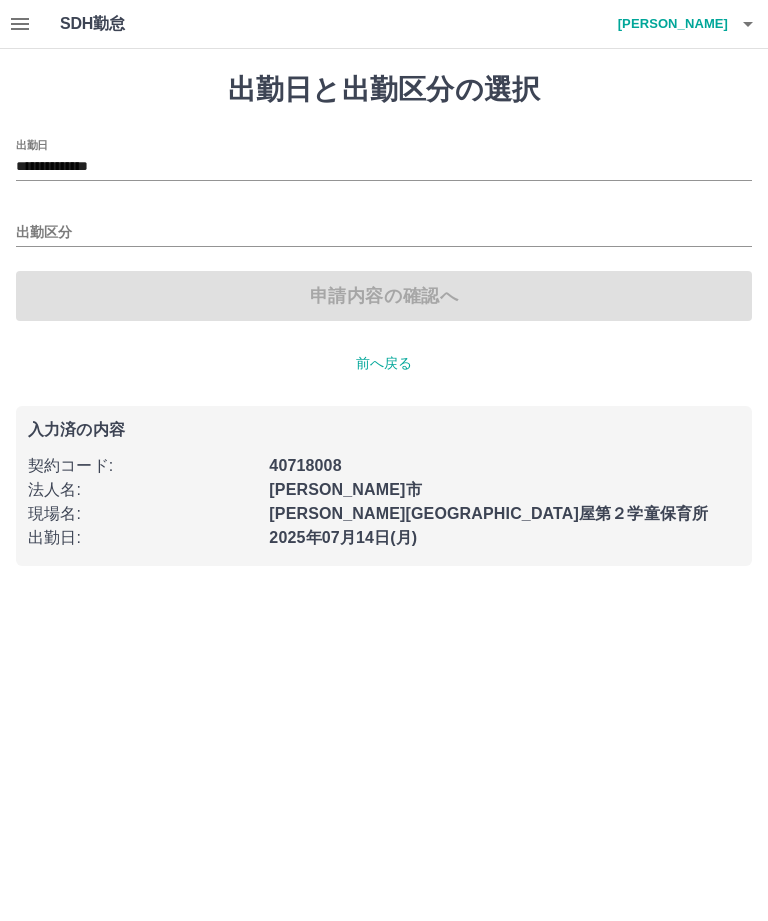 click on "出勤区分" at bounding box center (384, 233) 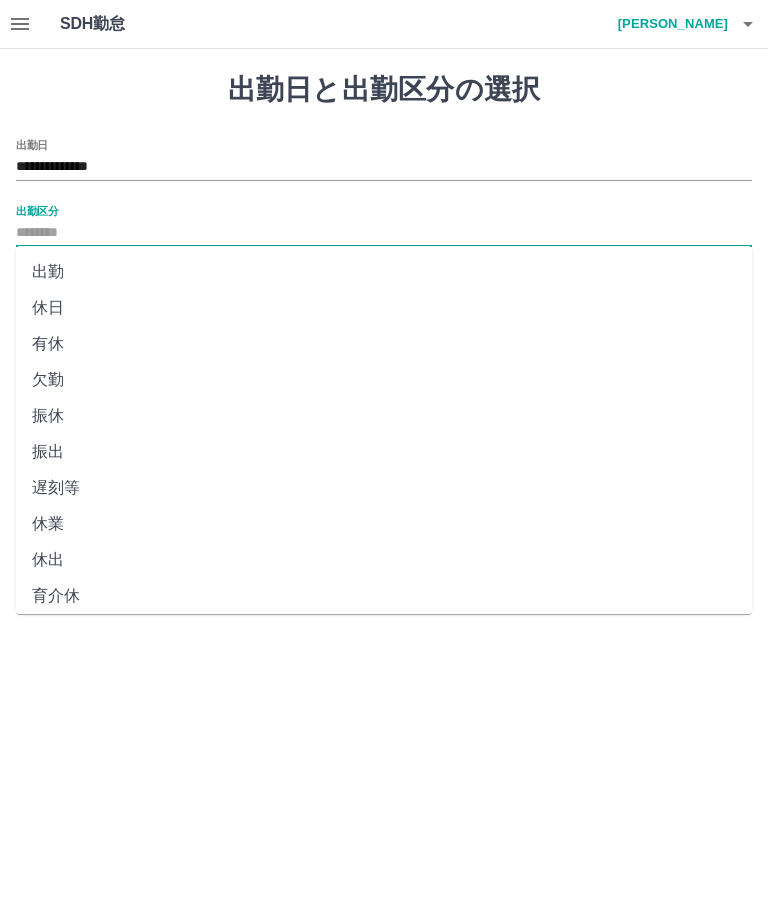 click on "出勤" at bounding box center [384, 272] 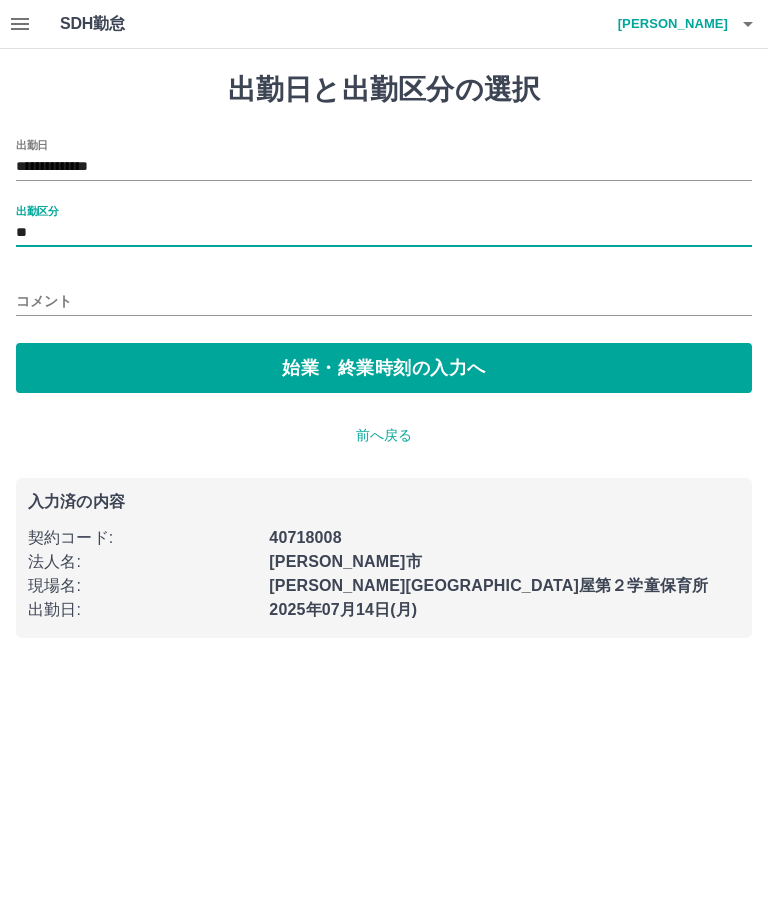 click on "始業・終業時刻の入力へ" at bounding box center [384, 368] 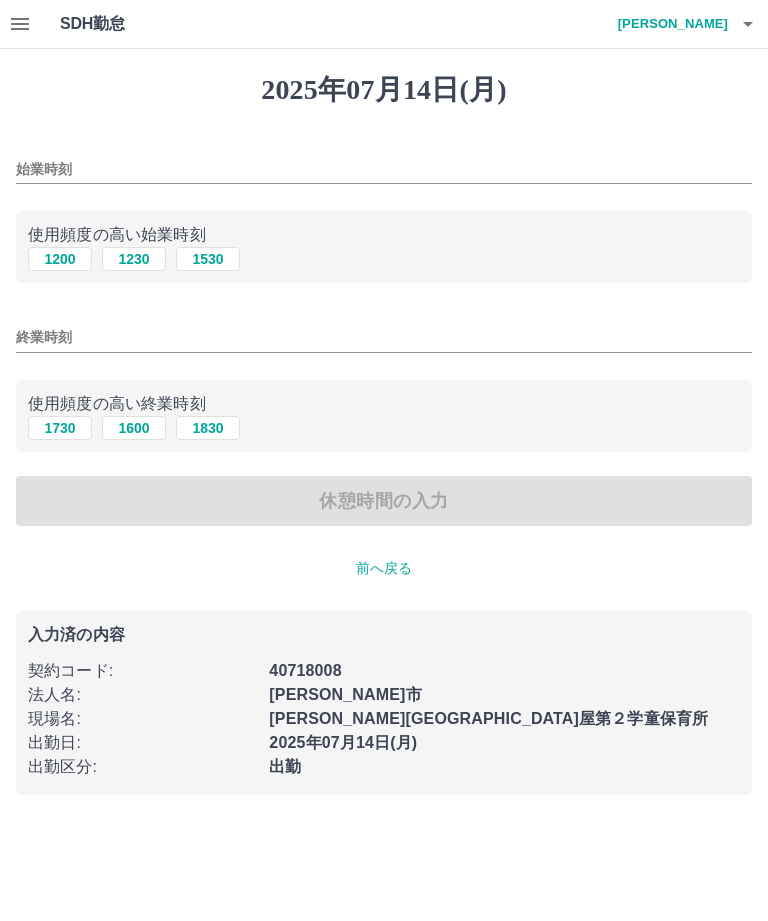 click on "1200" at bounding box center [60, 259] 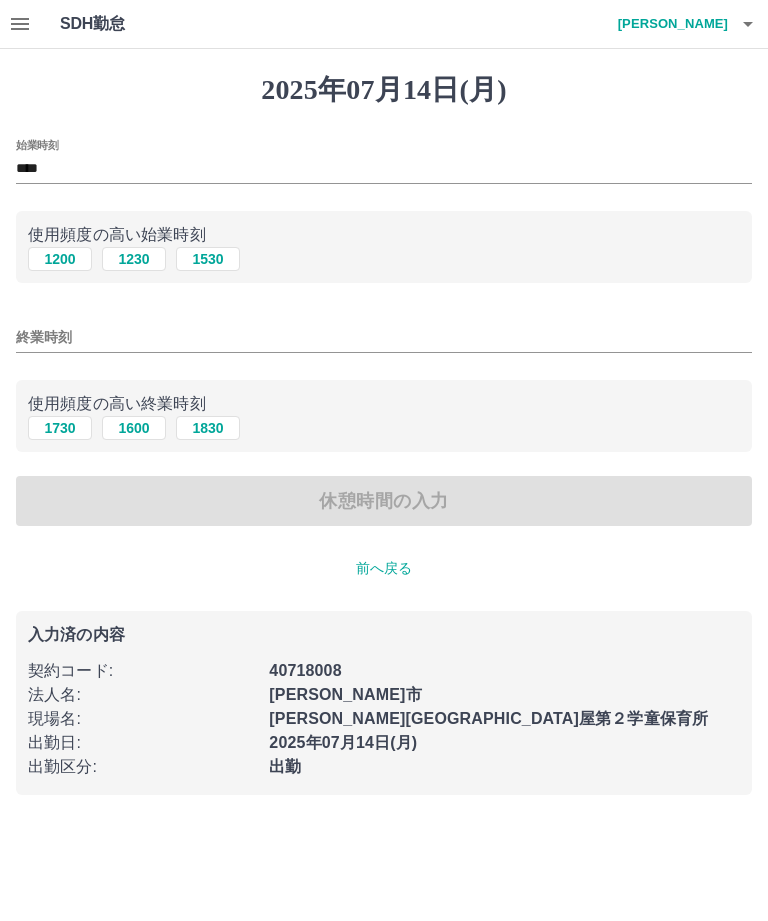 click on "終業時刻" at bounding box center [384, 337] 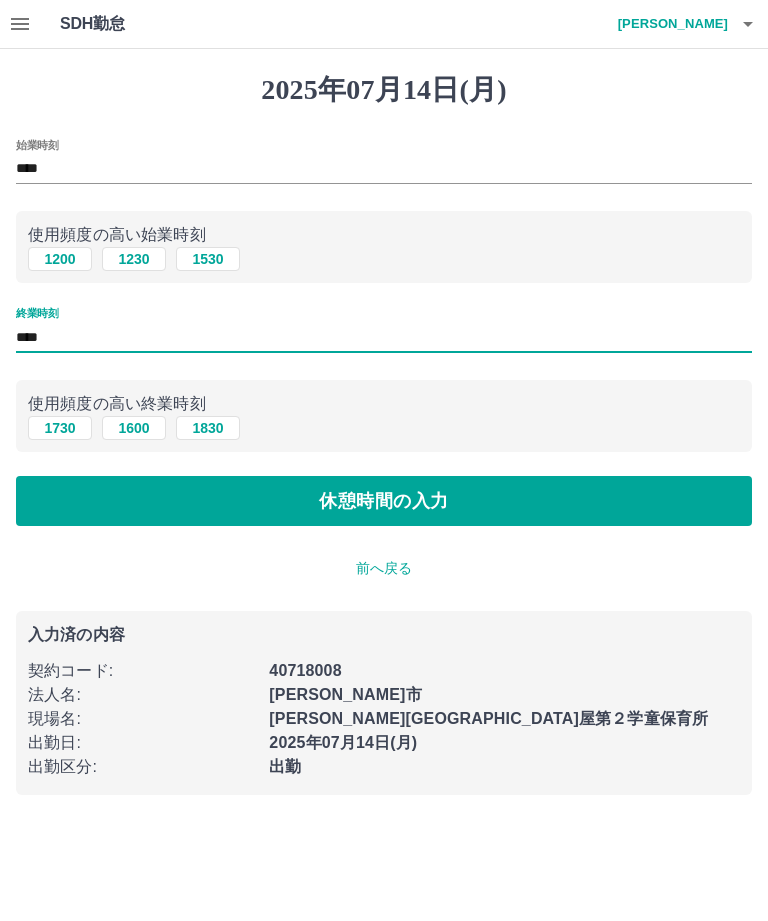 click on "****" at bounding box center [384, 337] 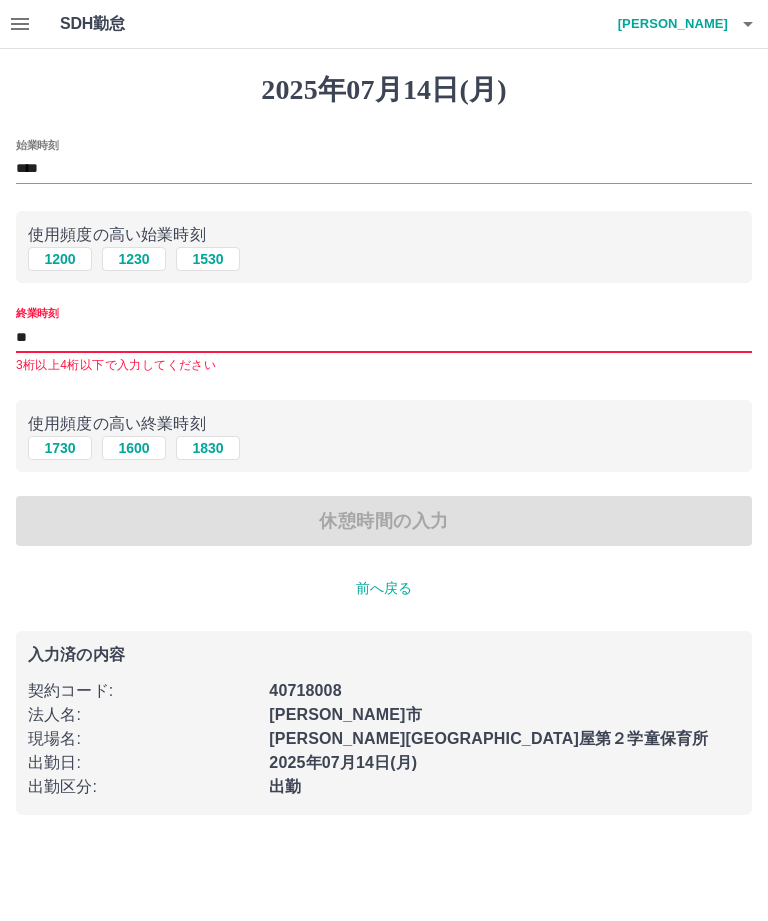 type on "*" 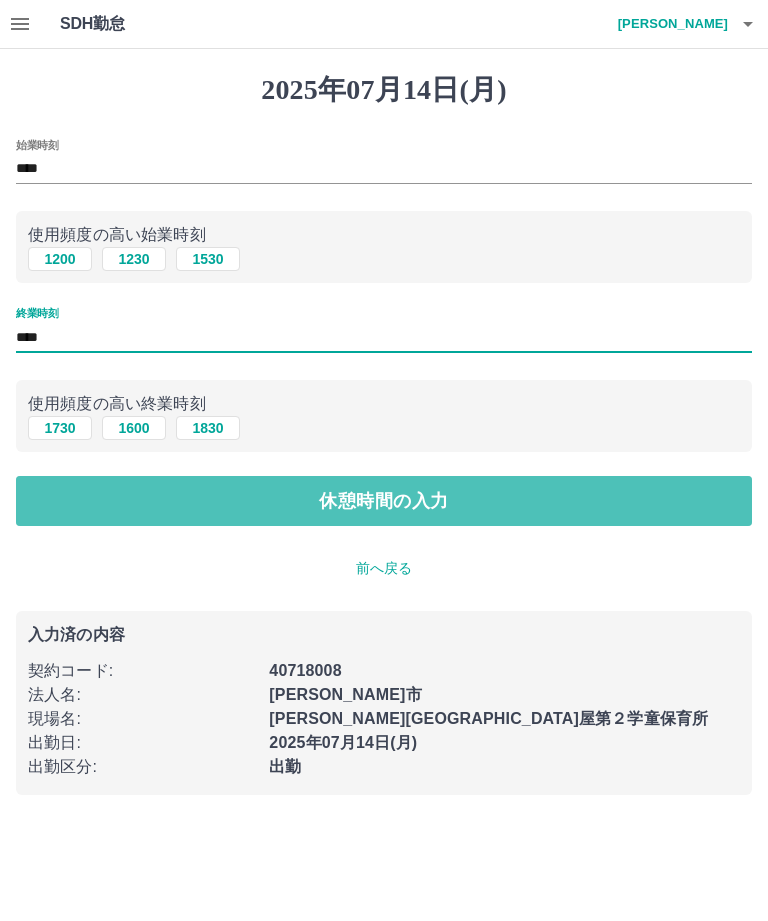 type on "****" 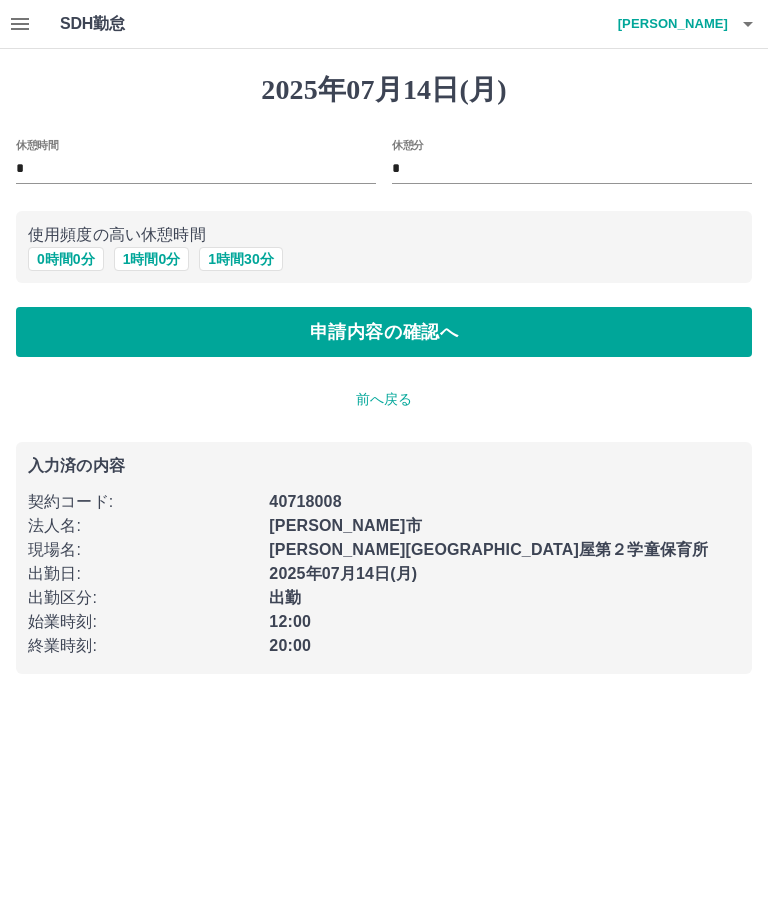 click on "1 時間 0 分" at bounding box center [152, 259] 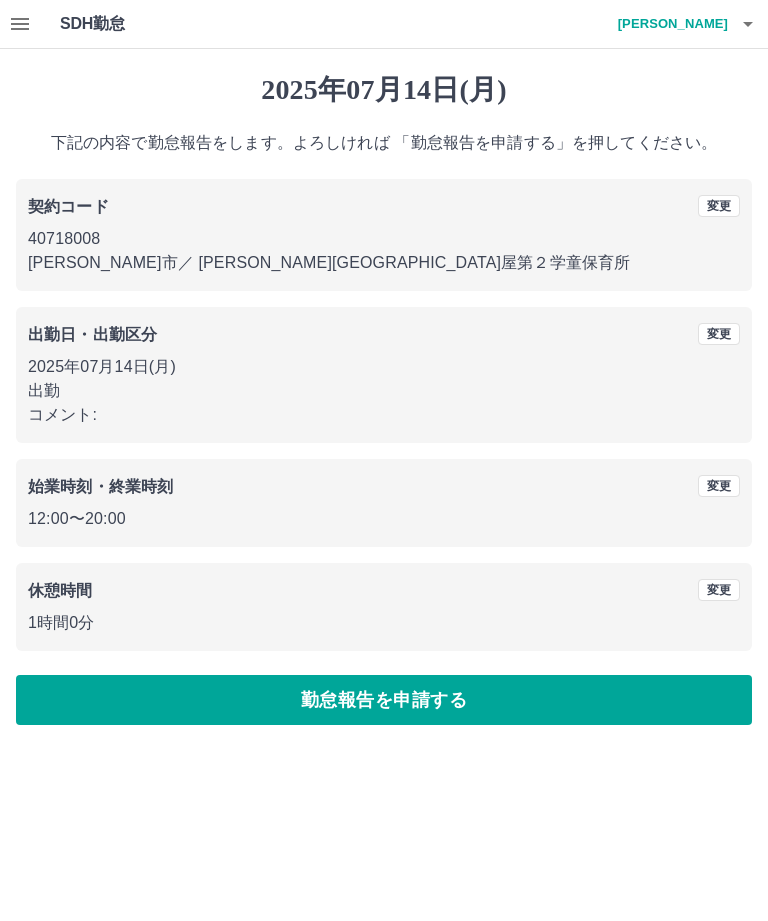 click on "勤怠報告を申請する" at bounding box center (384, 700) 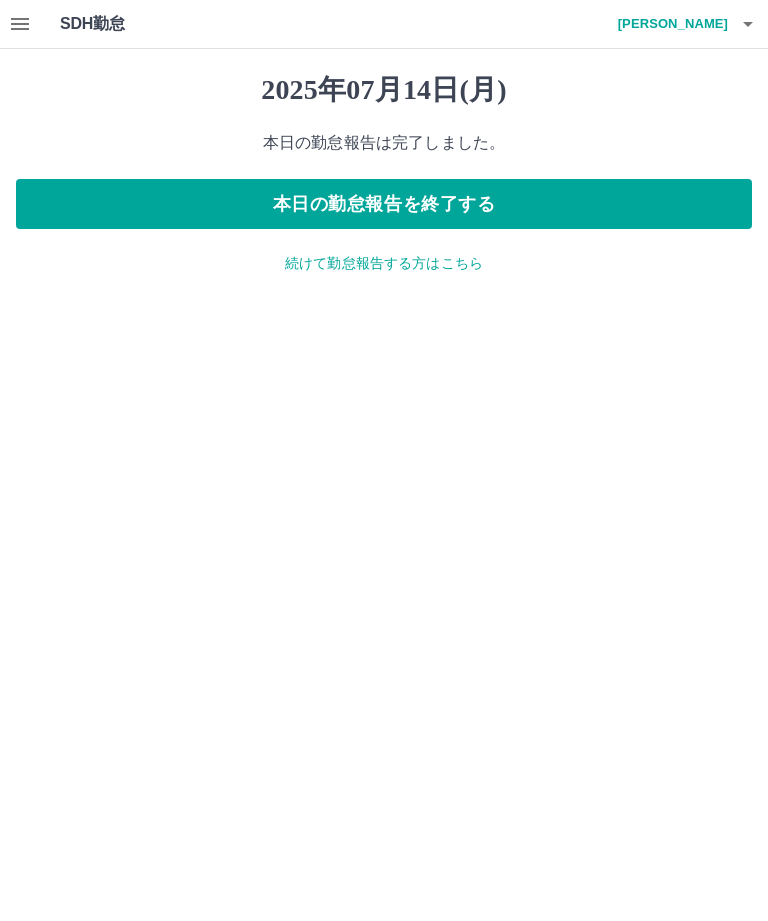 click on "本日の勤怠報告を終了する" at bounding box center (384, 204) 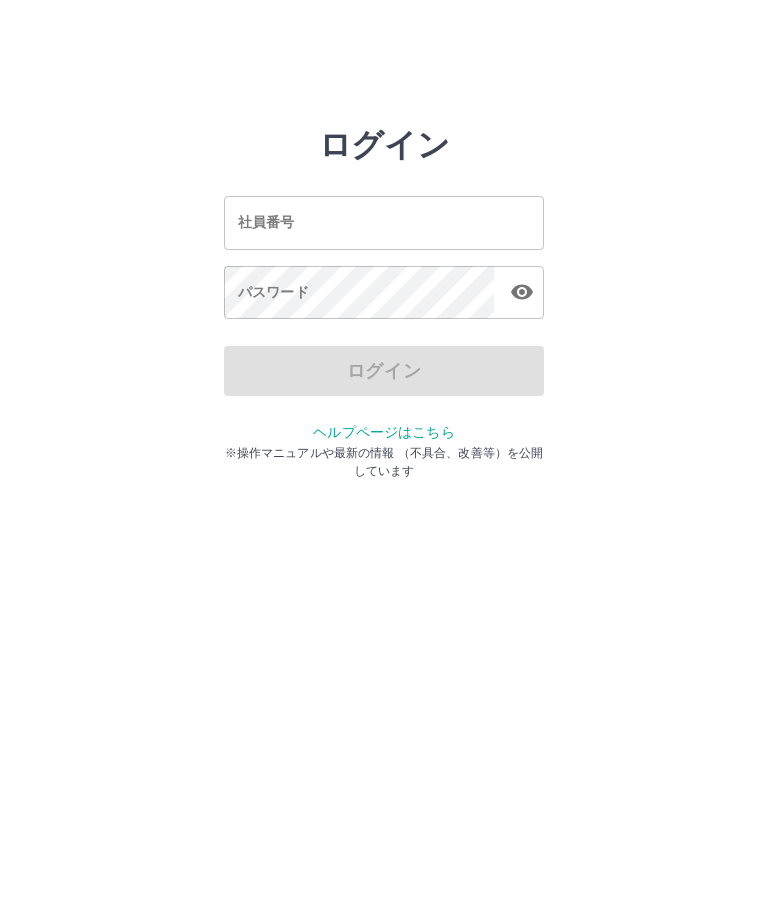 scroll, scrollTop: 0, scrollLeft: 0, axis: both 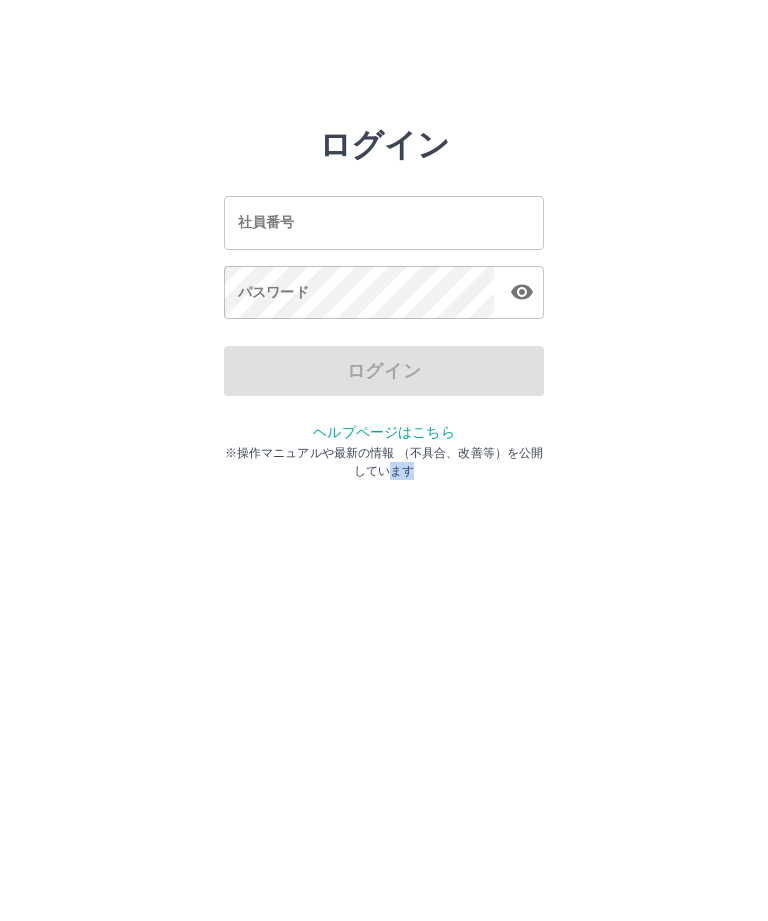 click on "ログイン 社員番号 社員番号 パスワード パスワード ログイン ヘルプページはこちら ※操作マニュアルや最新の情報 （不具合、改善等）を公開しています" at bounding box center [384, 286] 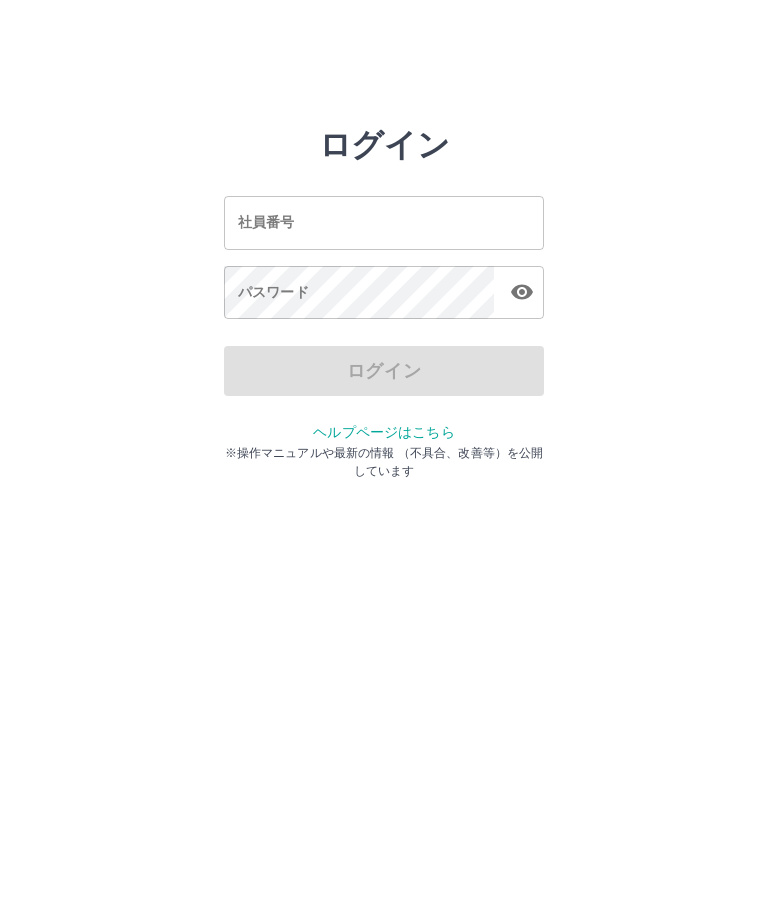 click on "社員番号" at bounding box center [384, 222] 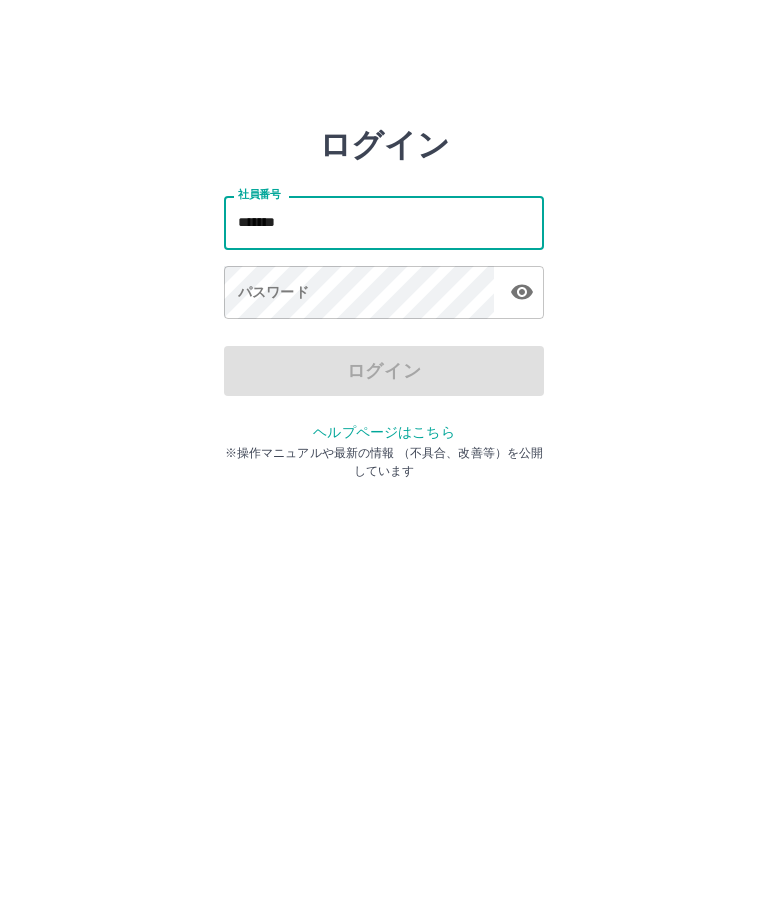 type on "*******" 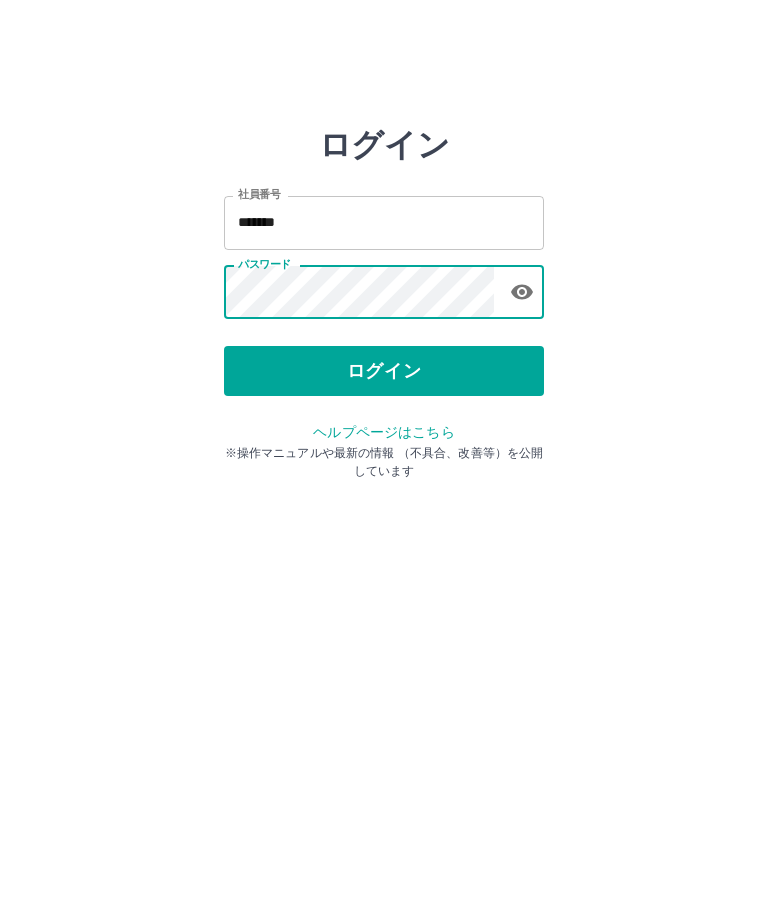 click on "ログイン" at bounding box center (384, 371) 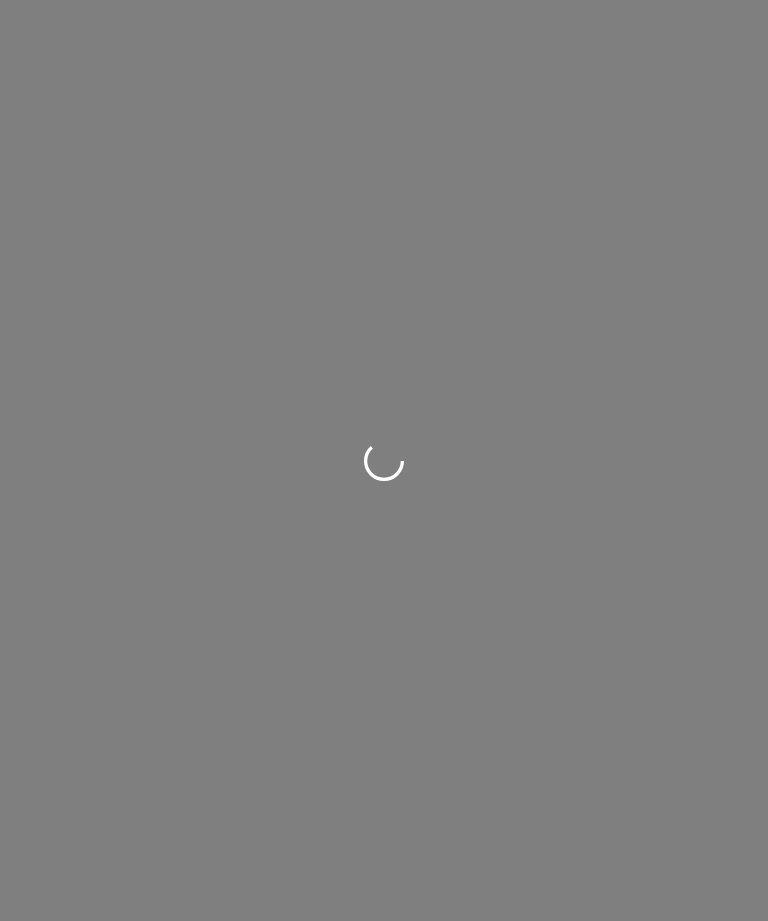 scroll, scrollTop: 0, scrollLeft: 0, axis: both 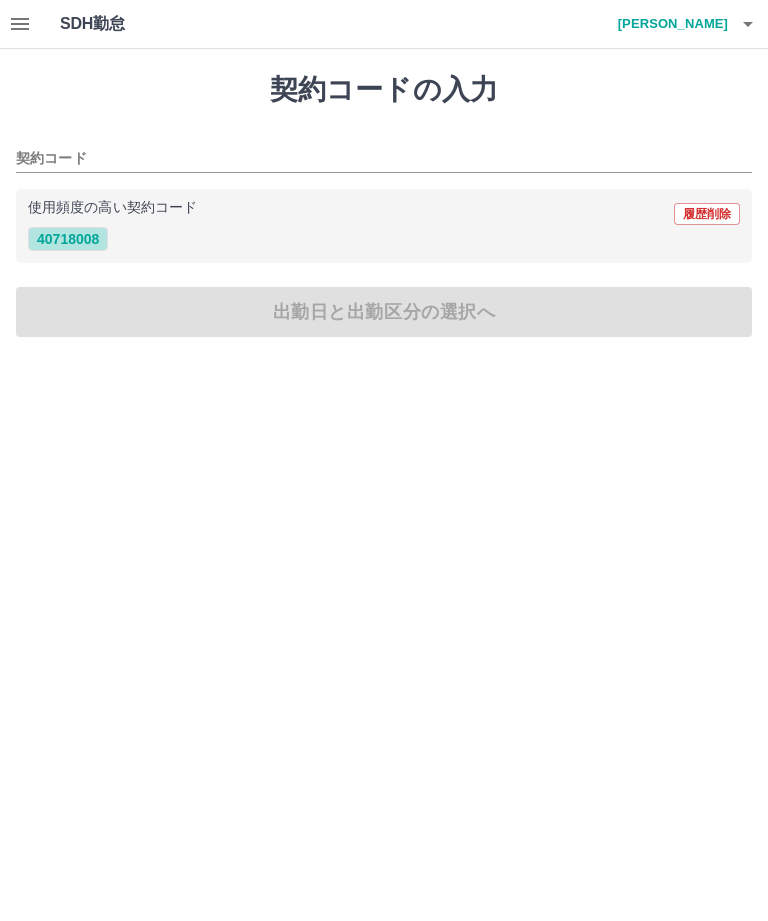 click on "40718008" at bounding box center [68, 239] 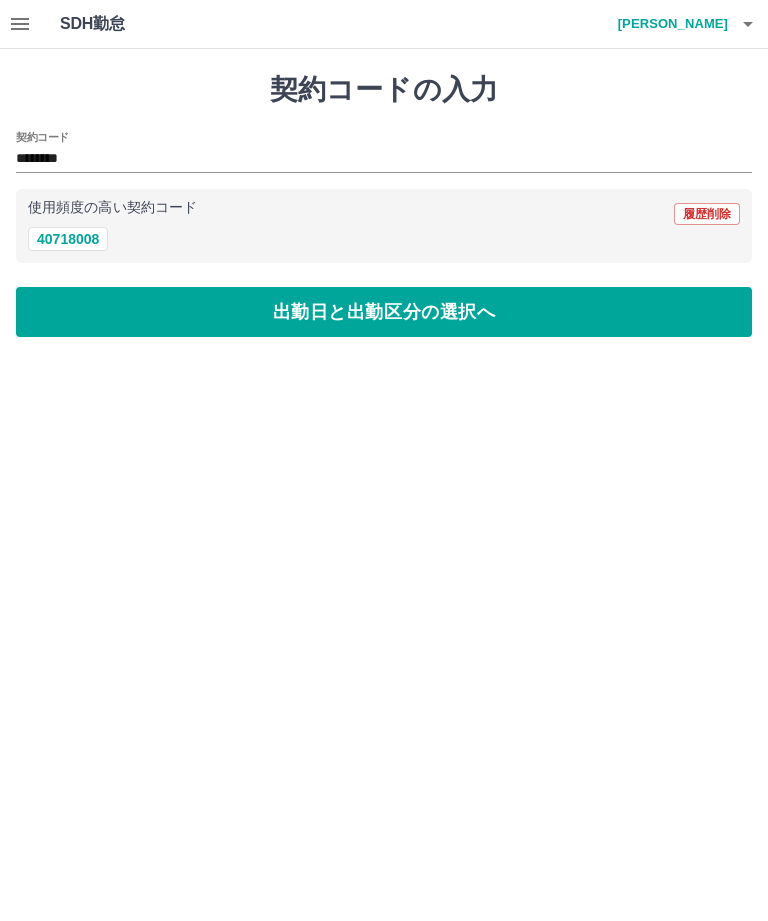 click on "出勤日と出勤区分の選択へ" at bounding box center (384, 312) 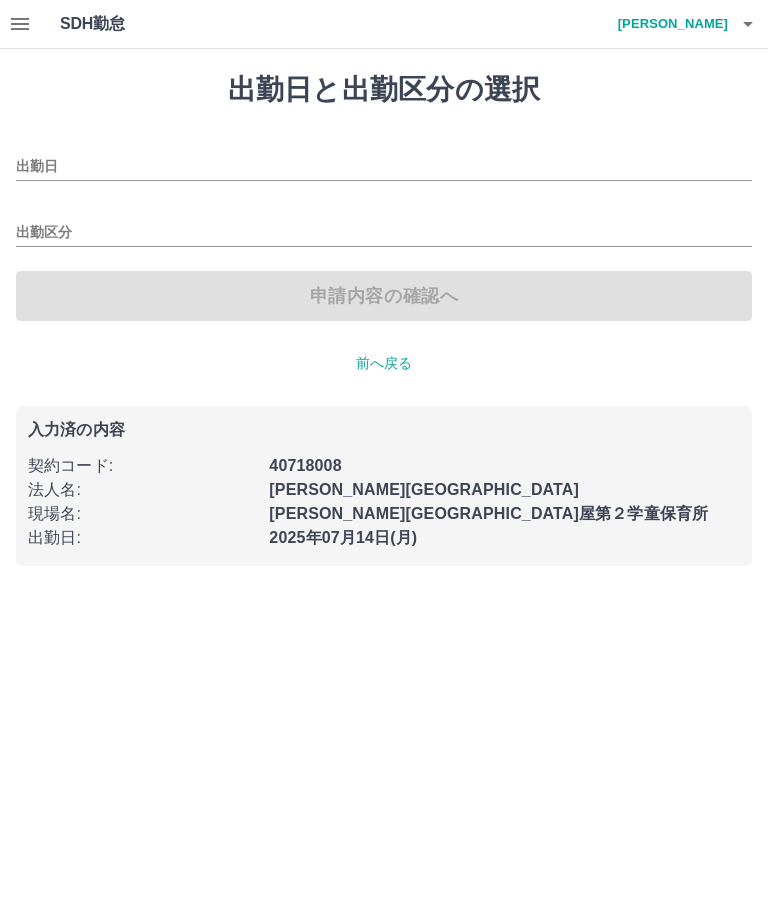 type on "**********" 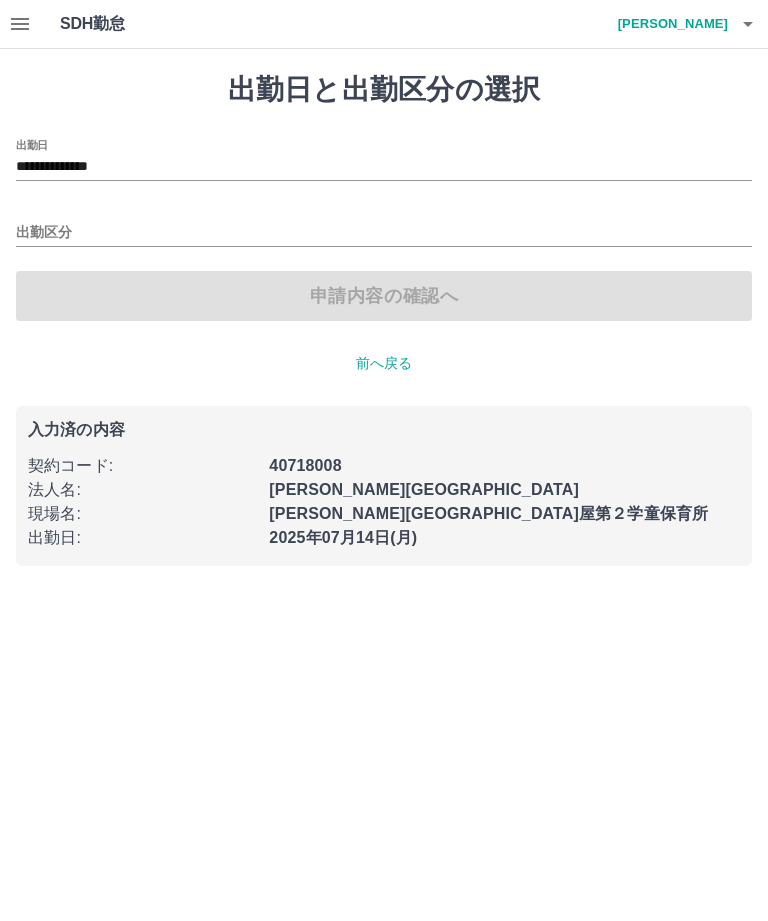 click on "出勤区分" at bounding box center (384, 233) 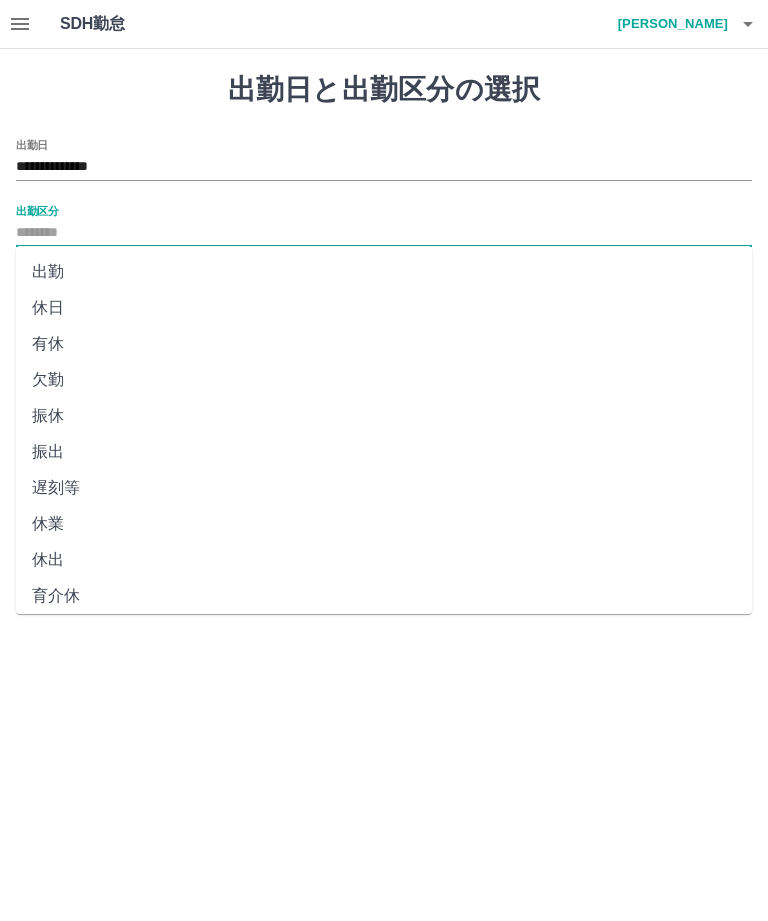 click on "出勤" at bounding box center [384, 272] 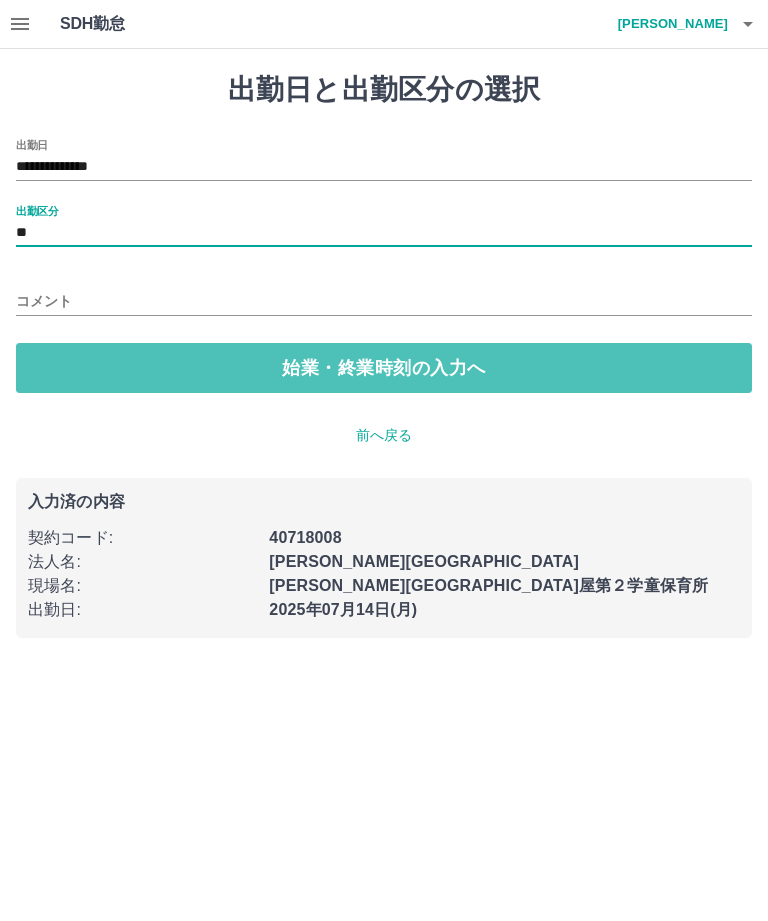 click on "始業・終業時刻の入力へ" at bounding box center [384, 368] 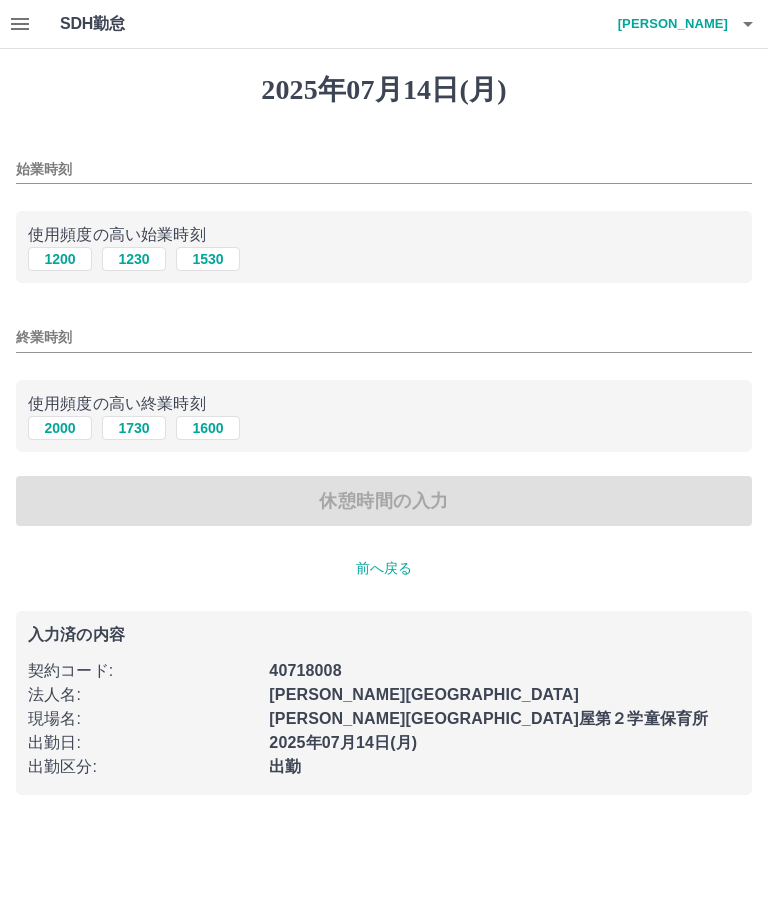 click on "1200" at bounding box center [60, 259] 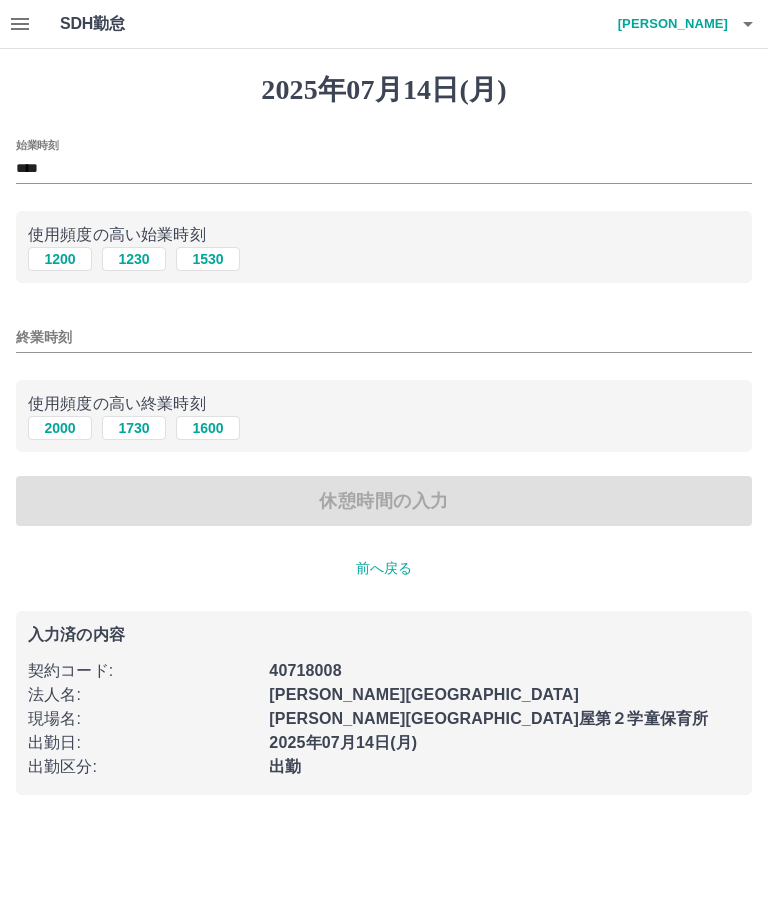 click on "終業時刻" at bounding box center [384, 337] 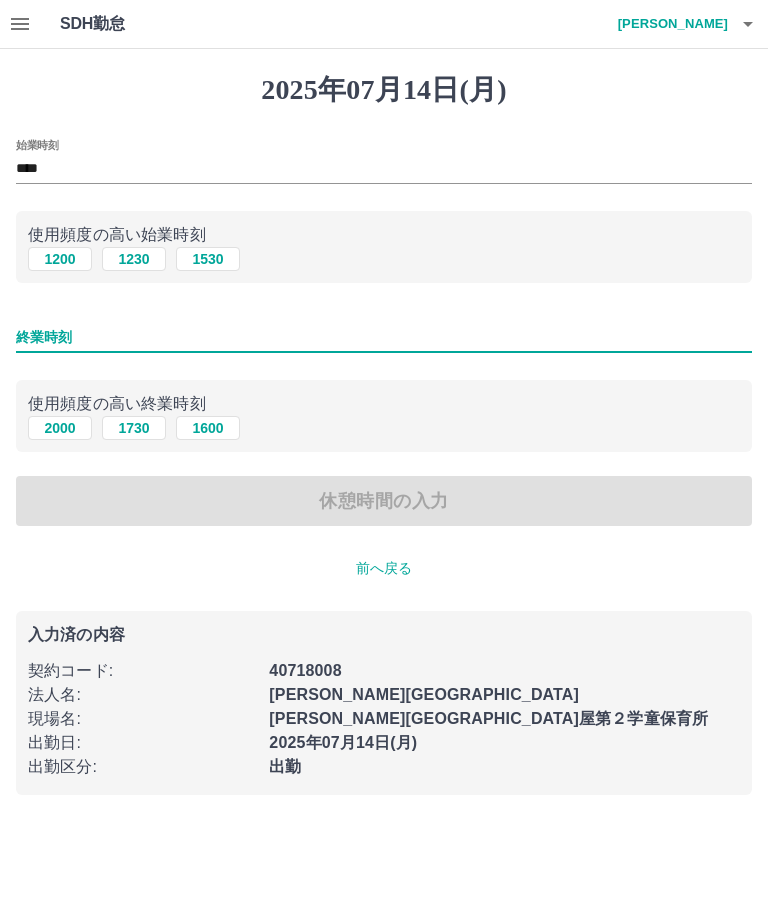 type on "*" 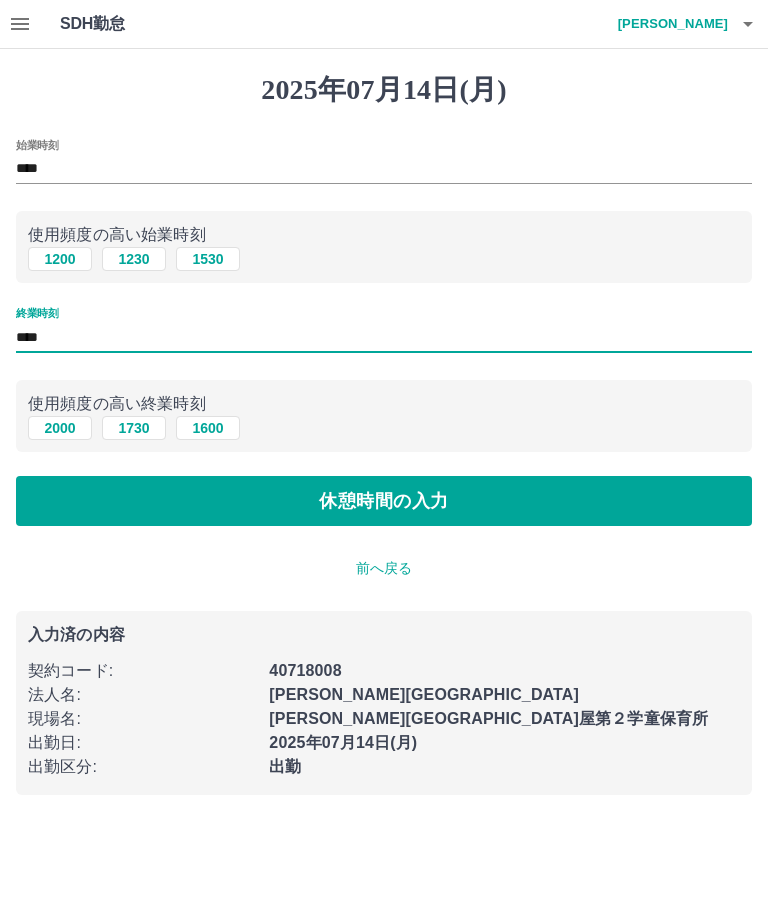 type on "****" 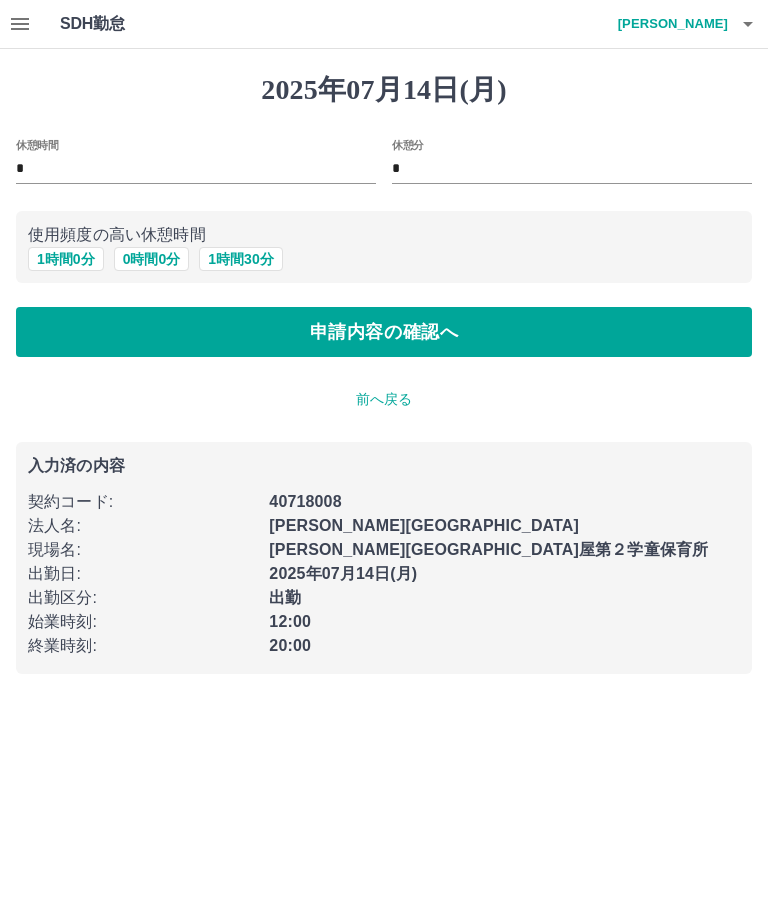 click on "1 時間 0 分" at bounding box center (66, 259) 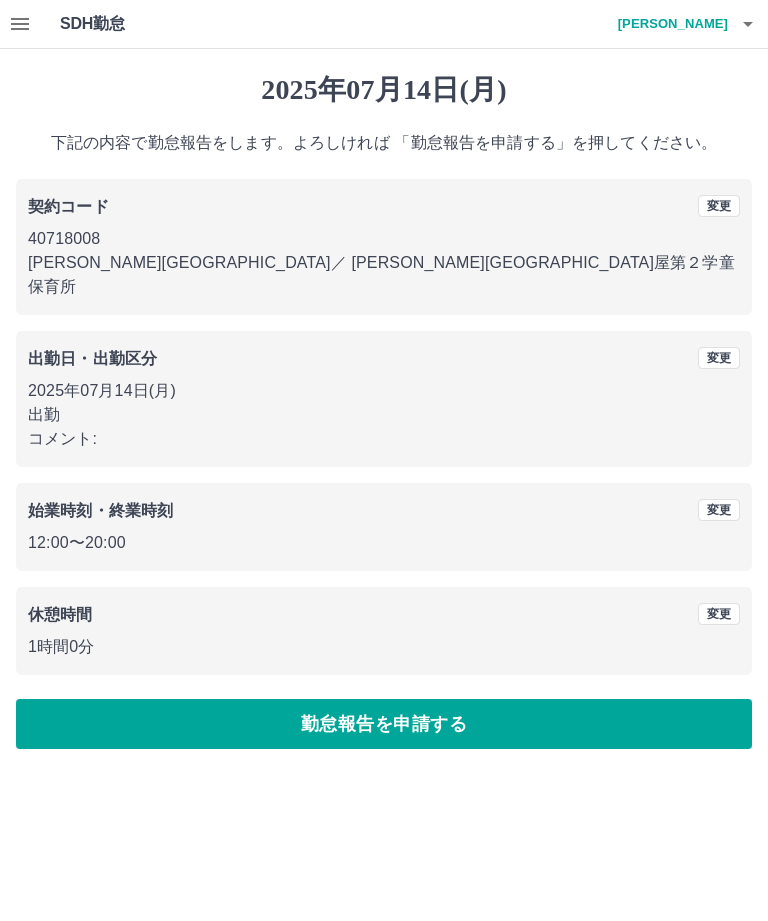 click on "勤怠報告を申請する" at bounding box center [384, 724] 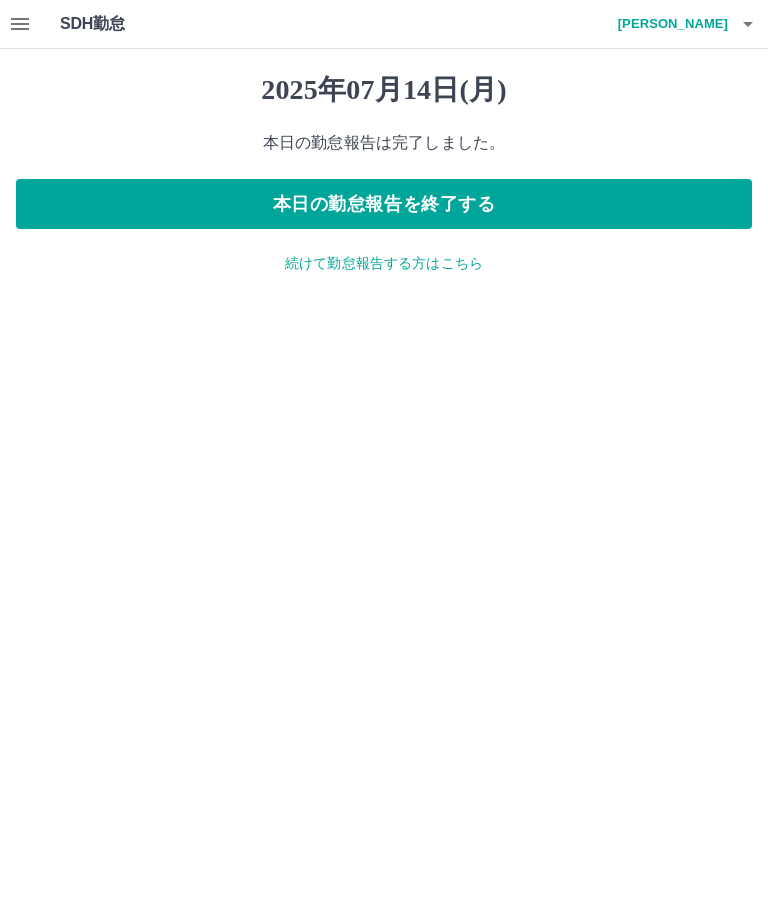 click on "本日の勤怠報告を終了する" at bounding box center (384, 204) 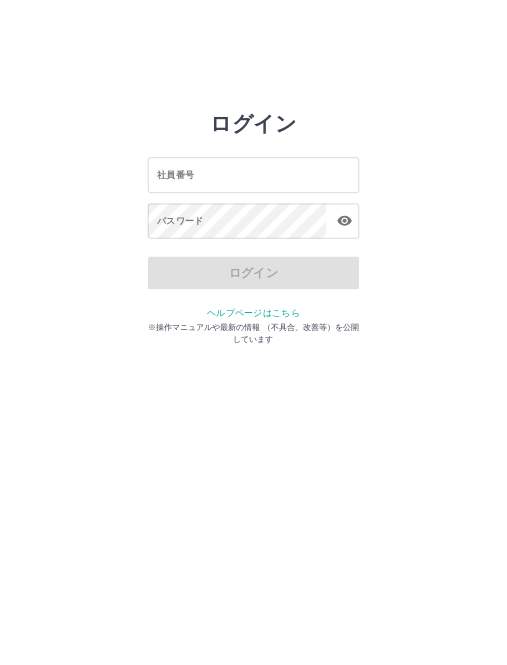 scroll, scrollTop: 0, scrollLeft: 0, axis: both 